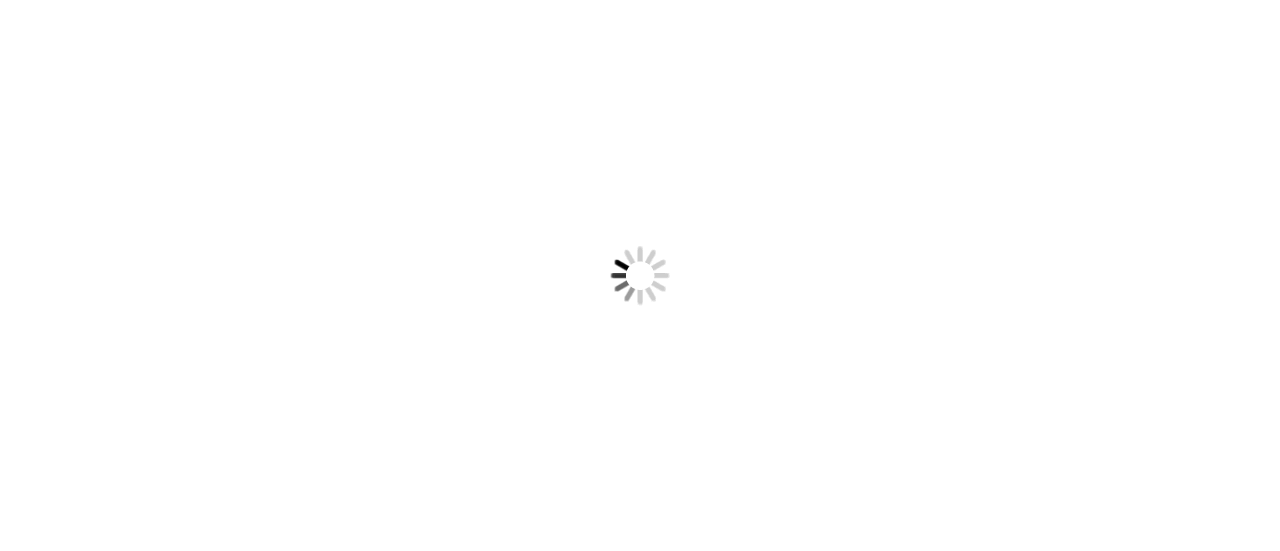 scroll, scrollTop: 0, scrollLeft: 0, axis: both 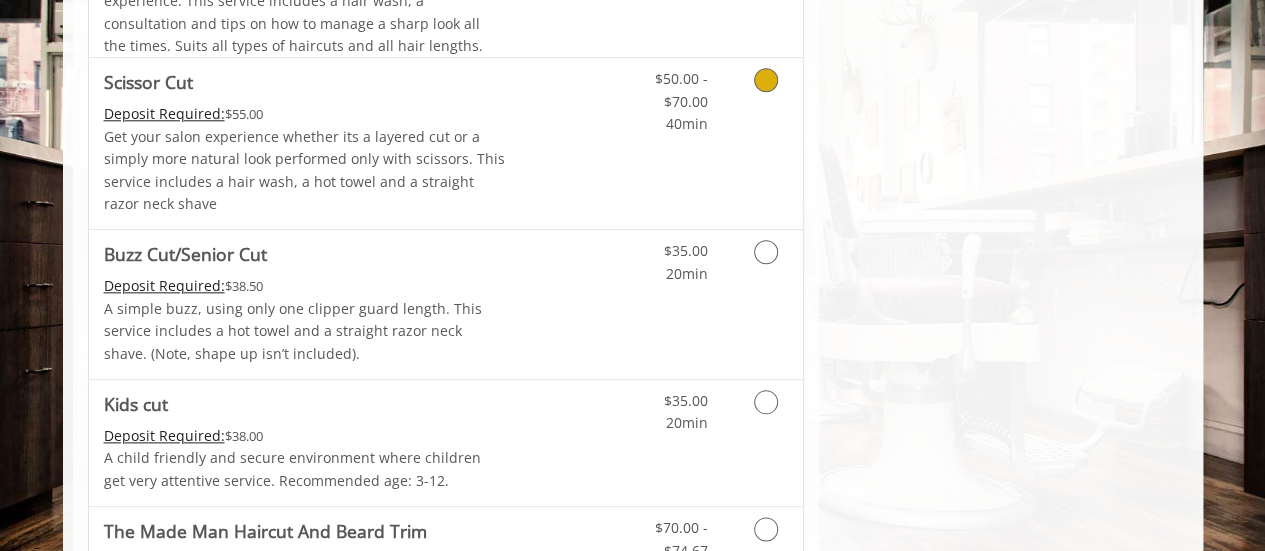 click at bounding box center [762, 96] 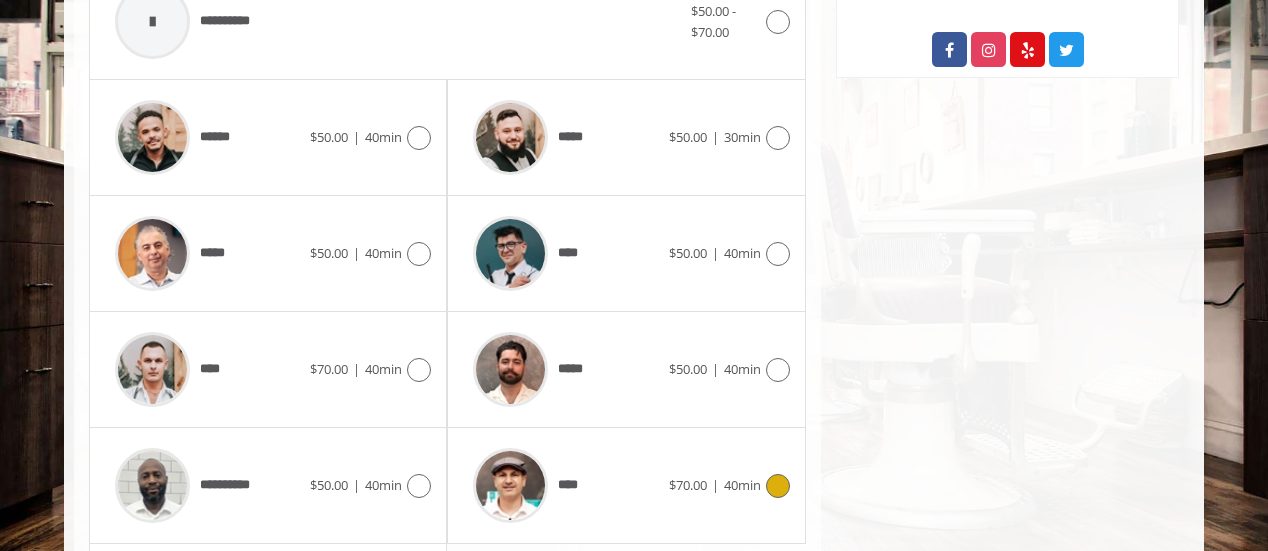 scroll, scrollTop: 692, scrollLeft: 0, axis: vertical 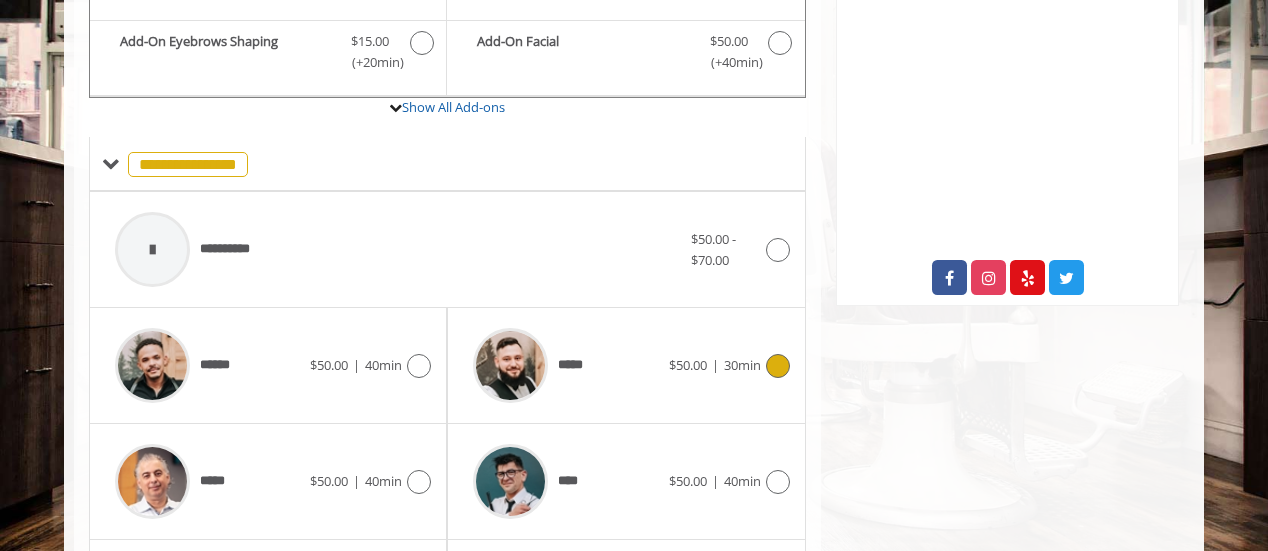 click on "*****" at bounding box center [565, 365] 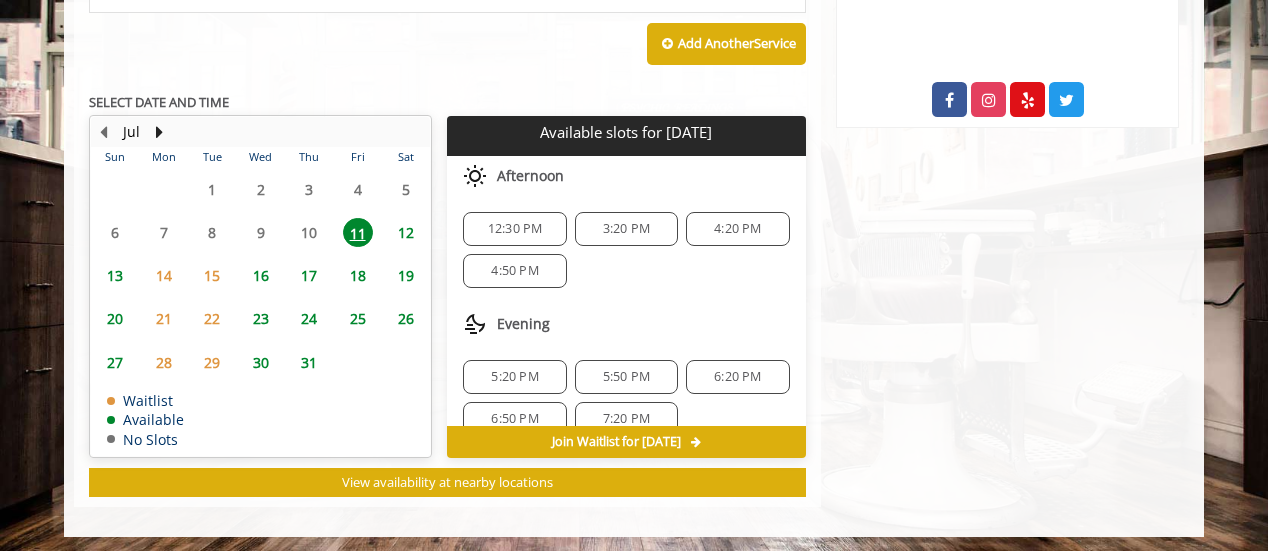 scroll, scrollTop: 870, scrollLeft: 0, axis: vertical 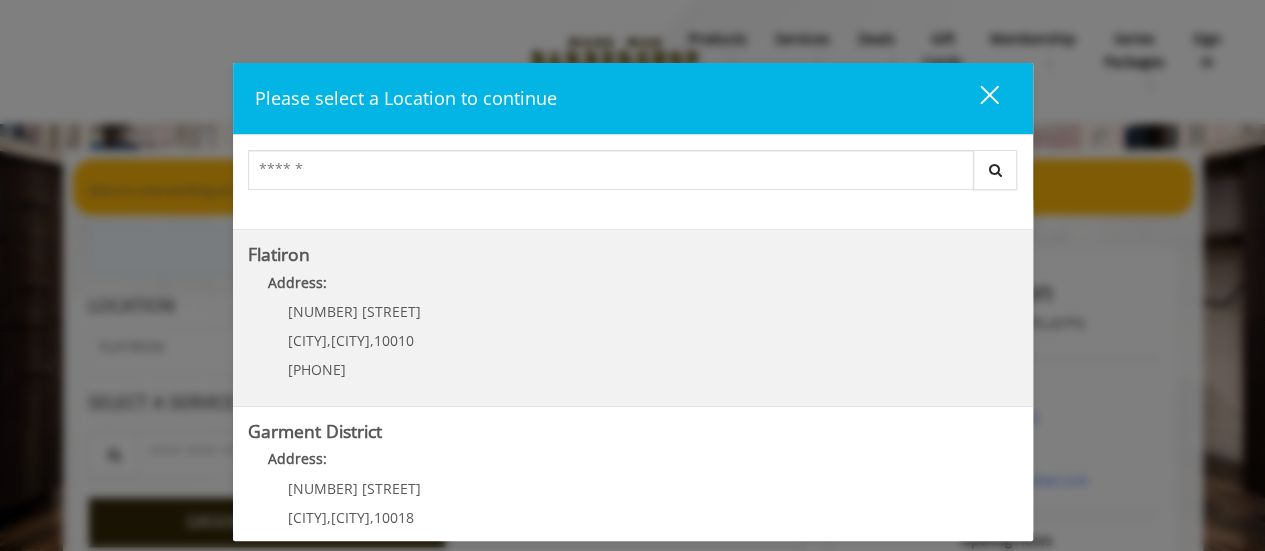 click on "[NEIGHBORHOOD] Address: [NUMBER] E [NUMBER] St [CITY] , [CITY] , [POSTALCODE] ([AREACODE]) [PHONE]" at bounding box center (633, 318) 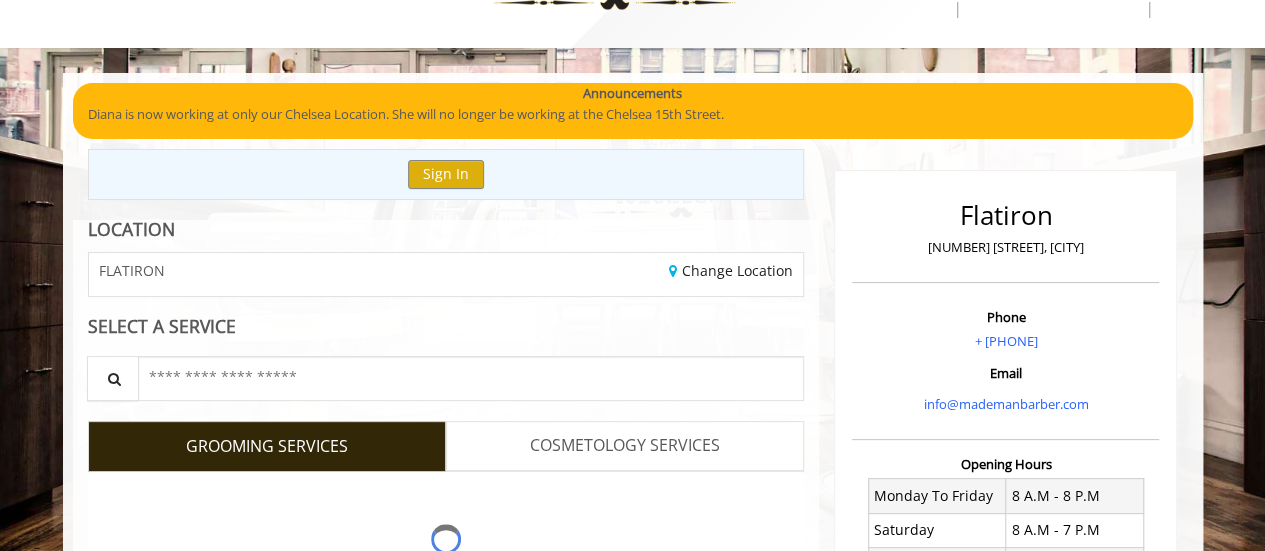 scroll, scrollTop: 300, scrollLeft: 0, axis: vertical 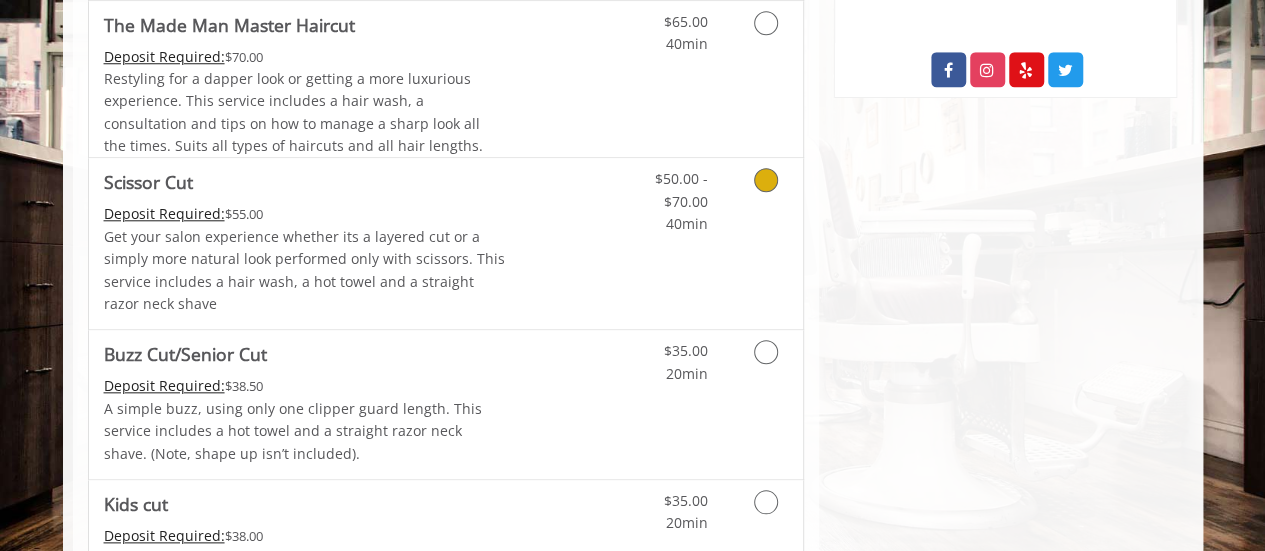 click on "Discounted Price" at bounding box center (564, 243) 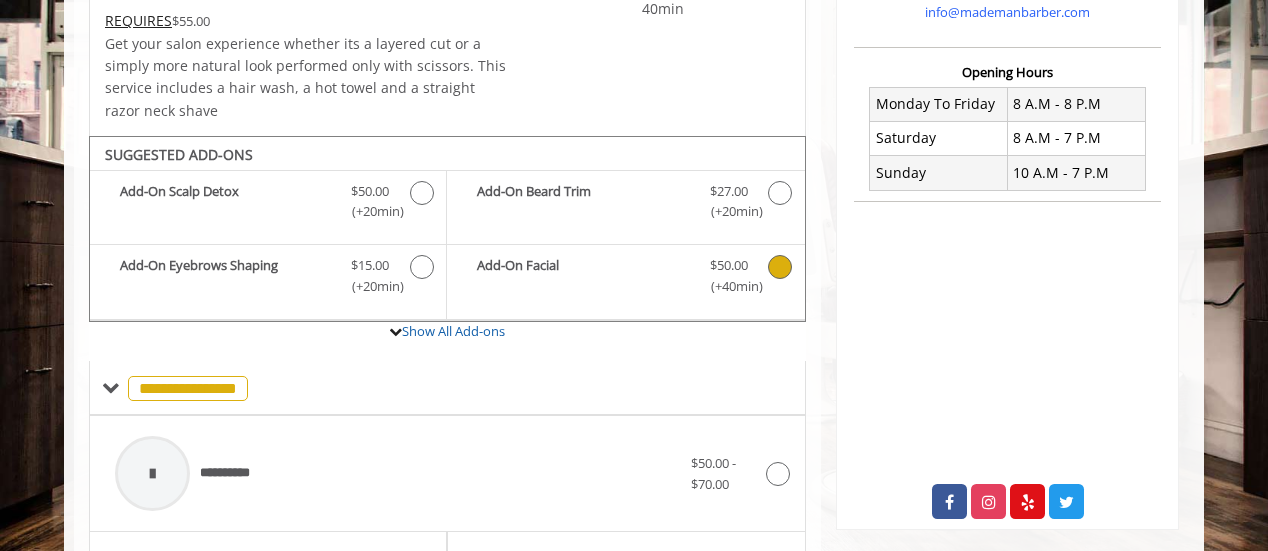 scroll, scrollTop: 500, scrollLeft: 0, axis: vertical 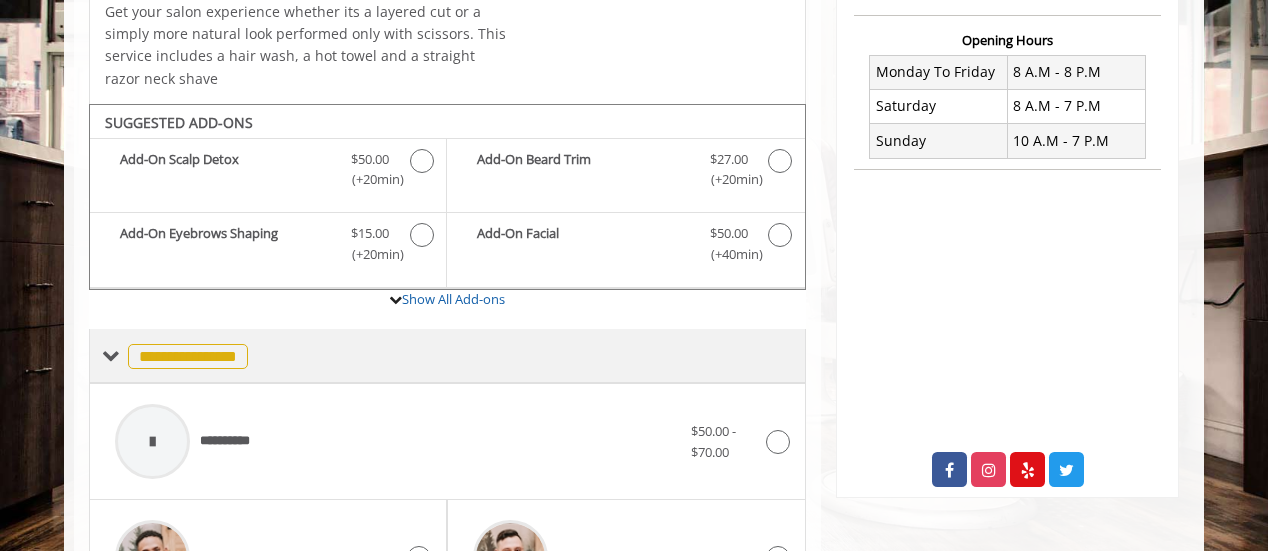 click at bounding box center [111, 356] 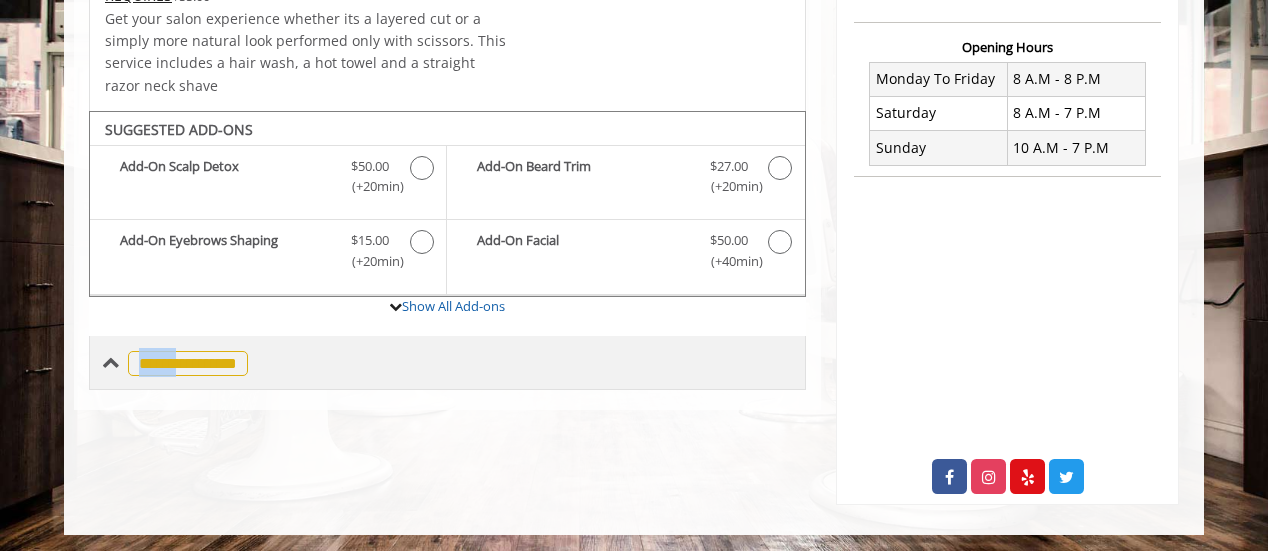 click at bounding box center [111, 363] 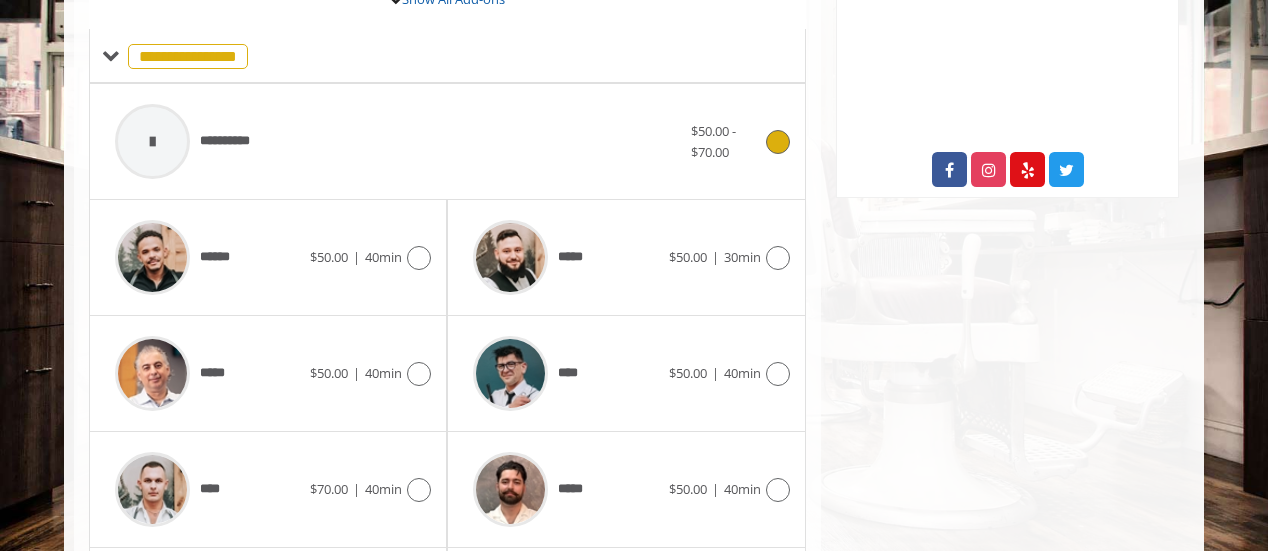 click on "**********" at bounding box center (398, 141) 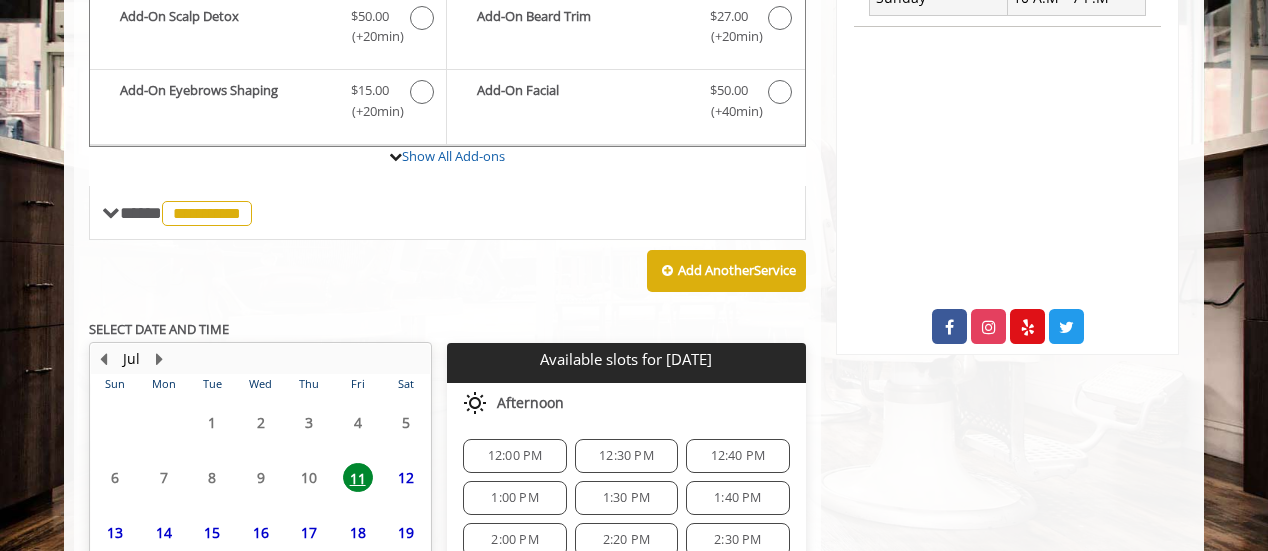 scroll, scrollTop: 825, scrollLeft: 0, axis: vertical 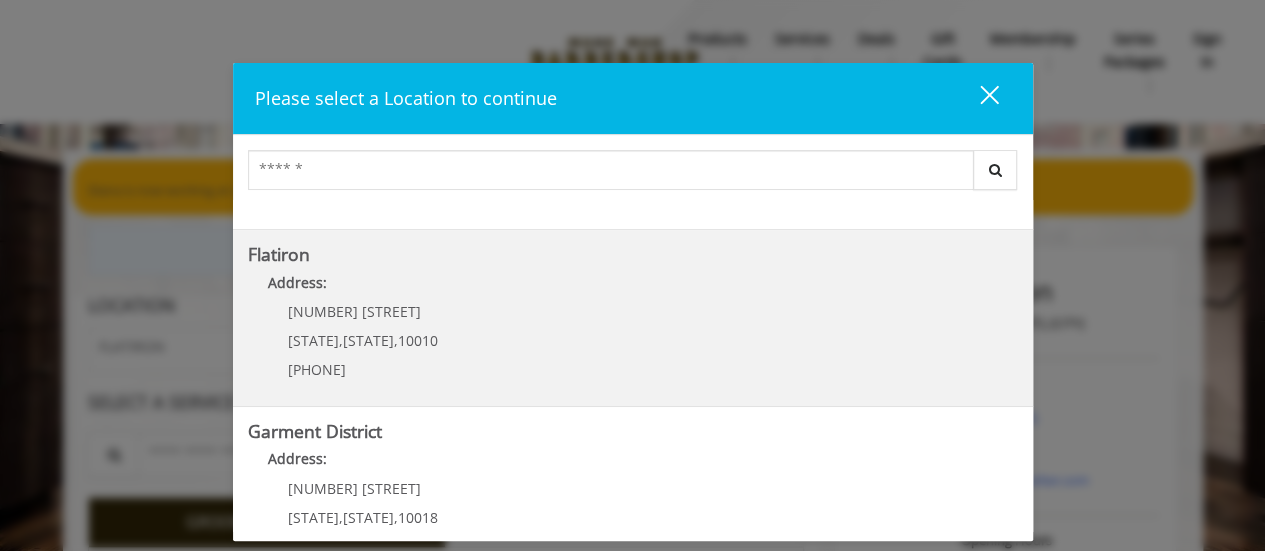 click on "Flatiron  Address: [NUMBER] [STREET] [CITY] ,  [STATE] ,  [POSTAL_CODE] ([PHONE]) [EXCHANGE]-[LINE]" at bounding box center (633, 318) 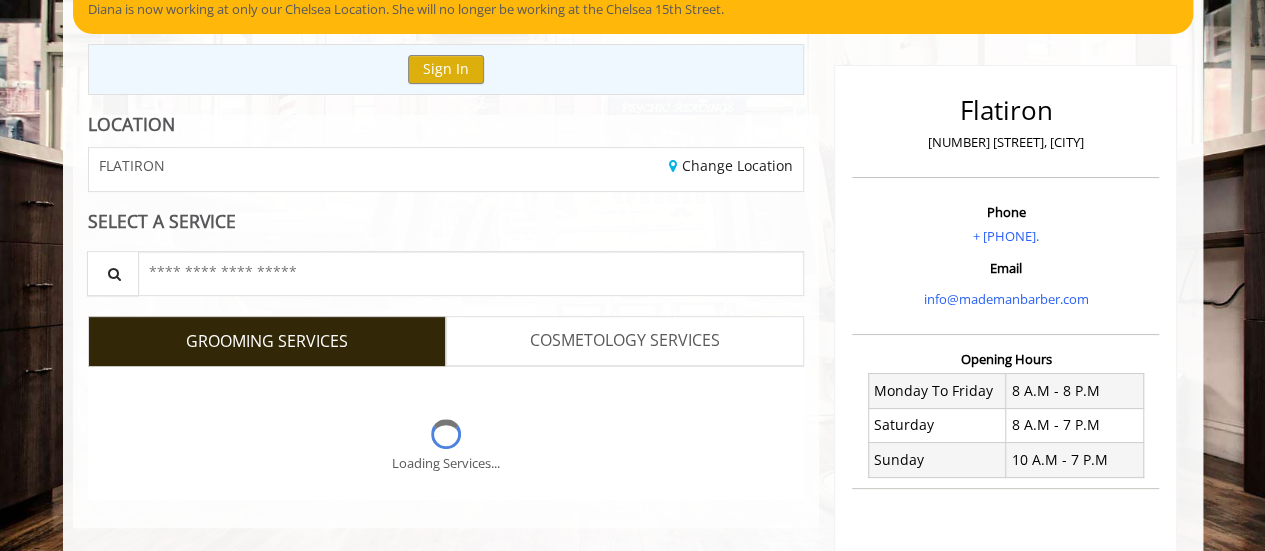 scroll, scrollTop: 400, scrollLeft: 0, axis: vertical 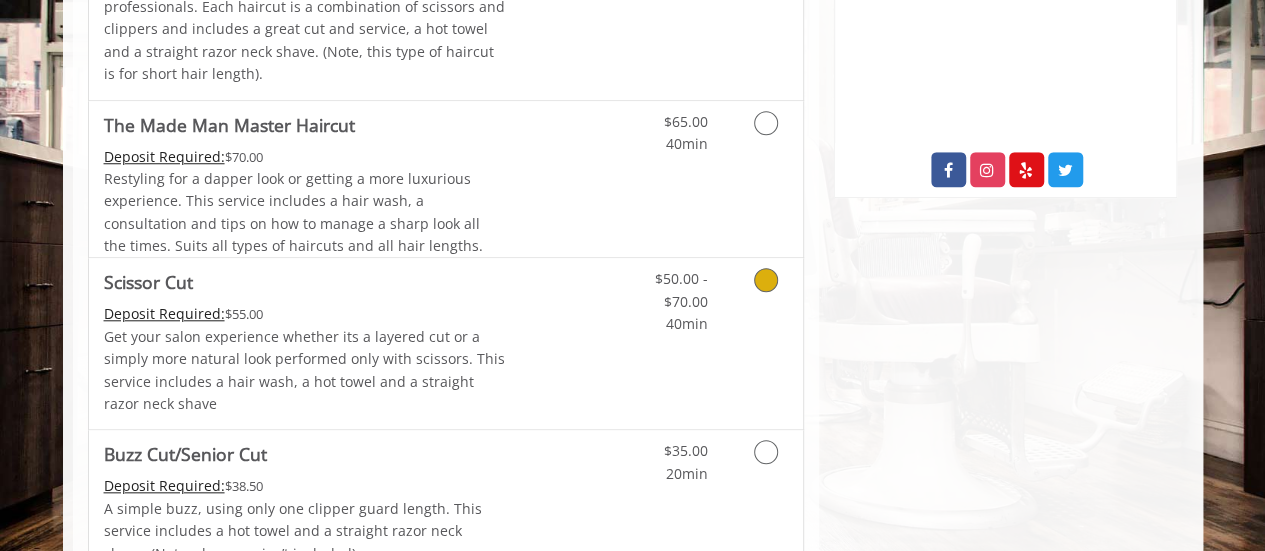 click on "Get your salon experience whether its a layered cut or a simply more natural look performed only with scissors. This service includes a hair wash, a hot towel and a straight razor neck shave" at bounding box center [305, 371] 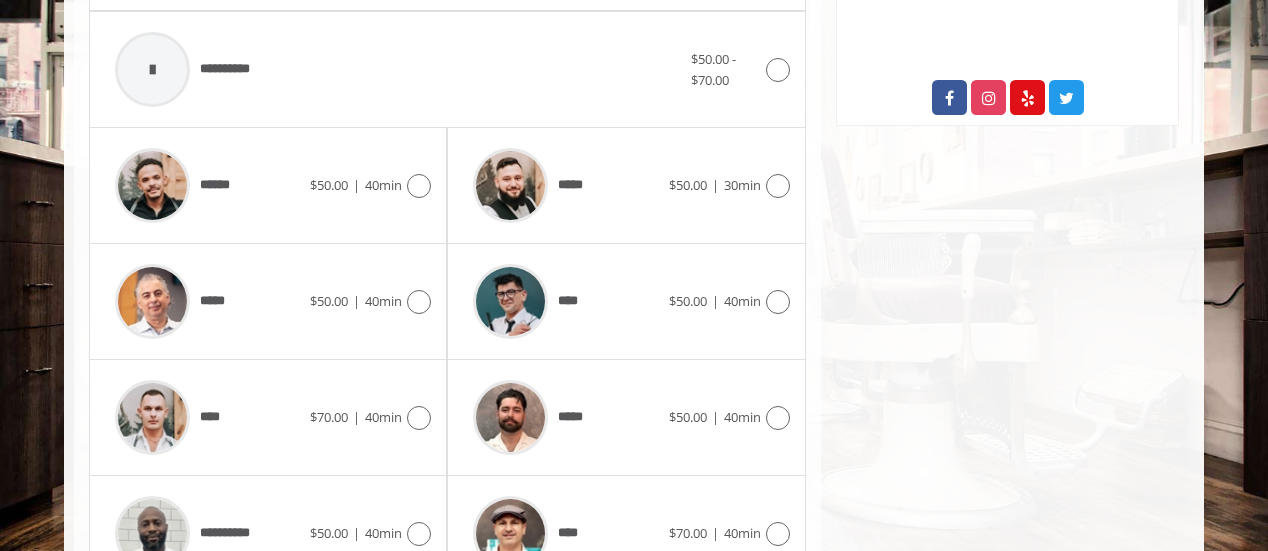 scroll, scrollTop: 902, scrollLeft: 0, axis: vertical 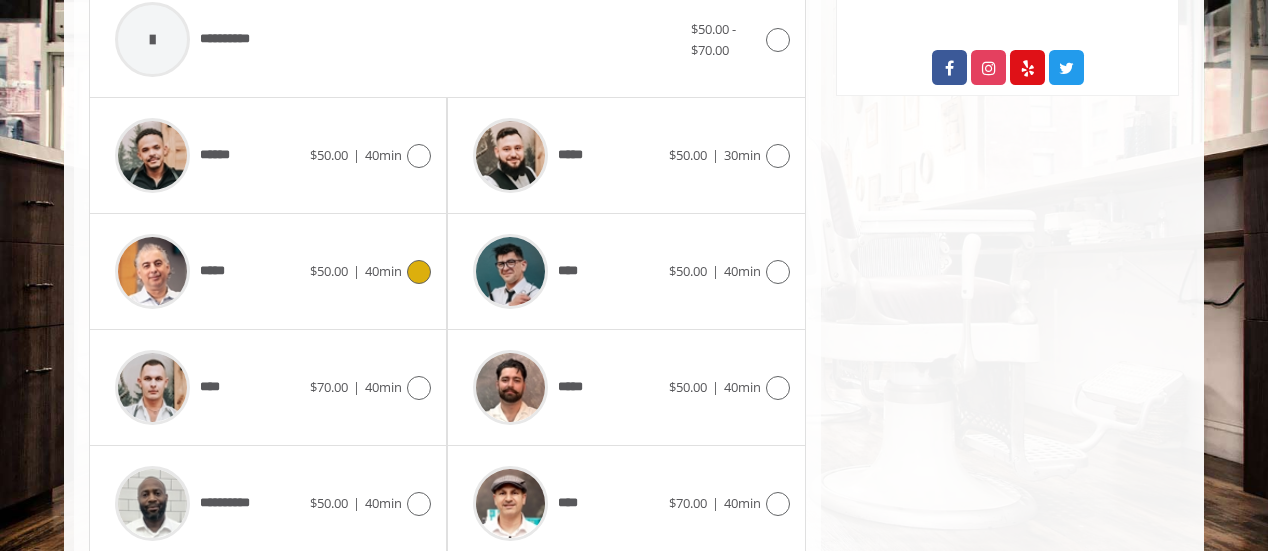 click at bounding box center (419, 272) 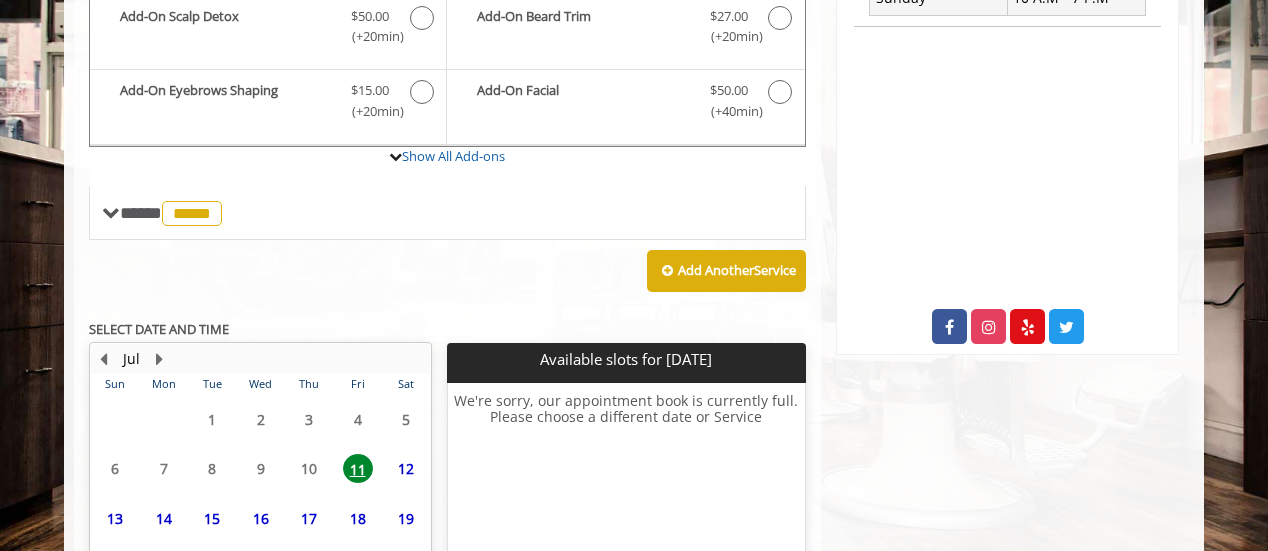 scroll, scrollTop: 825, scrollLeft: 0, axis: vertical 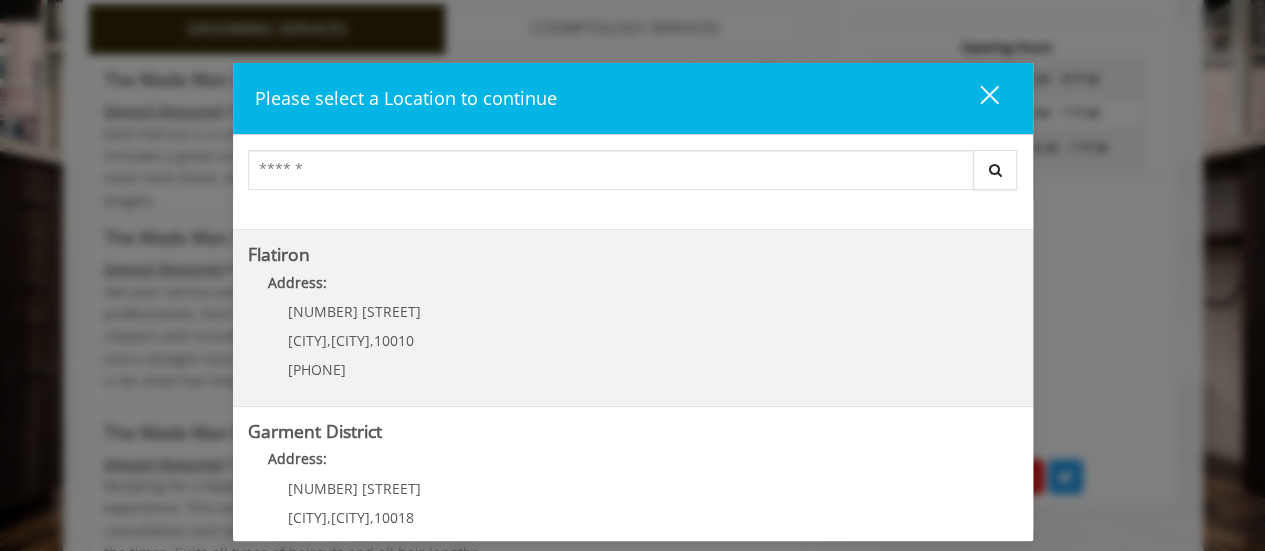 click on "[NUMBER] E [NUMBER] St" at bounding box center [354, 311] 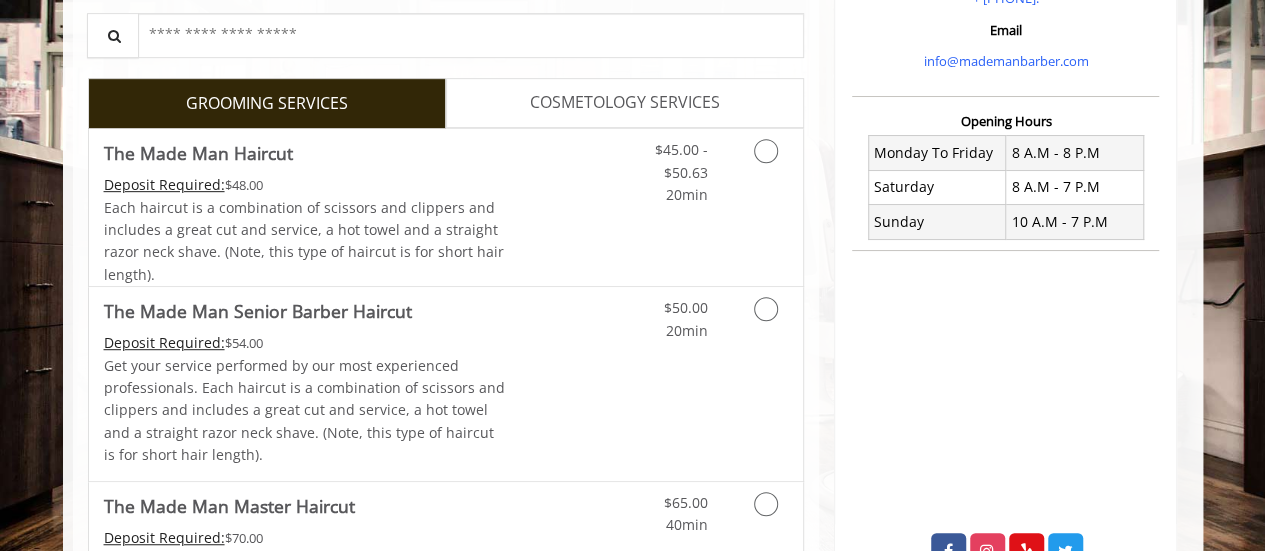 scroll, scrollTop: 469, scrollLeft: 0, axis: vertical 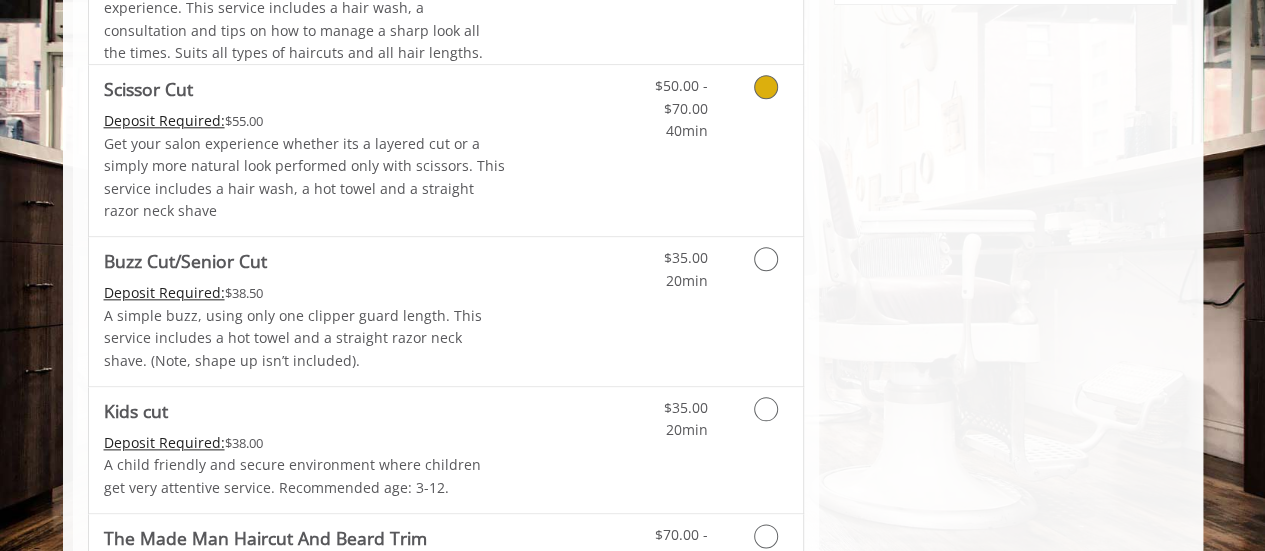 click on "Get your salon experience whether its a layered cut or a simply more natural look performed only with scissors. This service includes a hair wash, a hot towel and a straight razor neck shave" at bounding box center [305, 178] 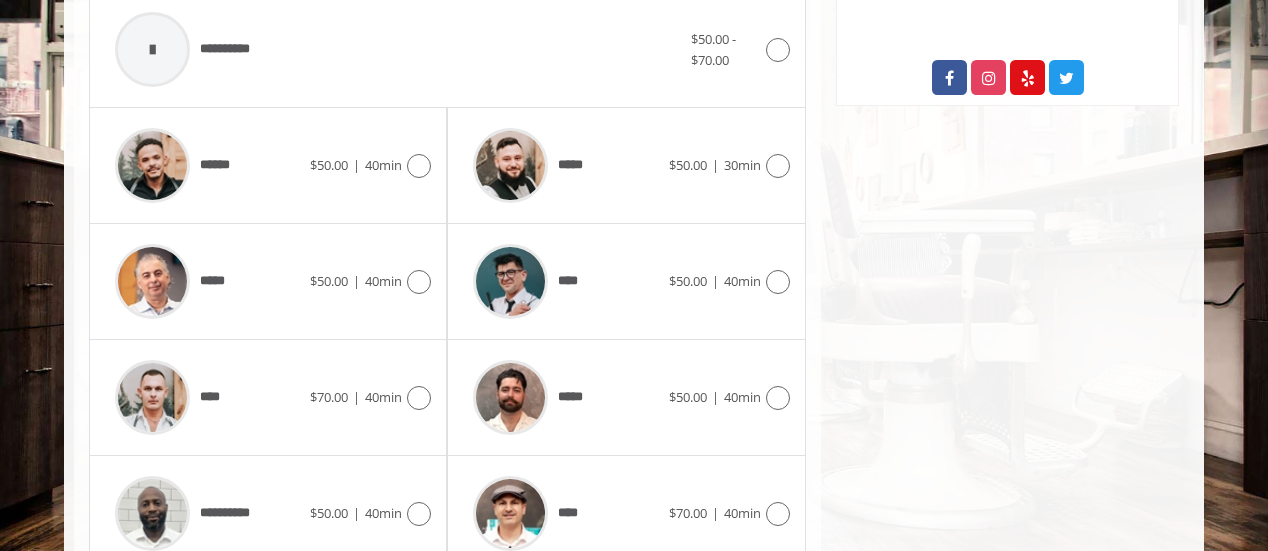 scroll, scrollTop: 792, scrollLeft: 0, axis: vertical 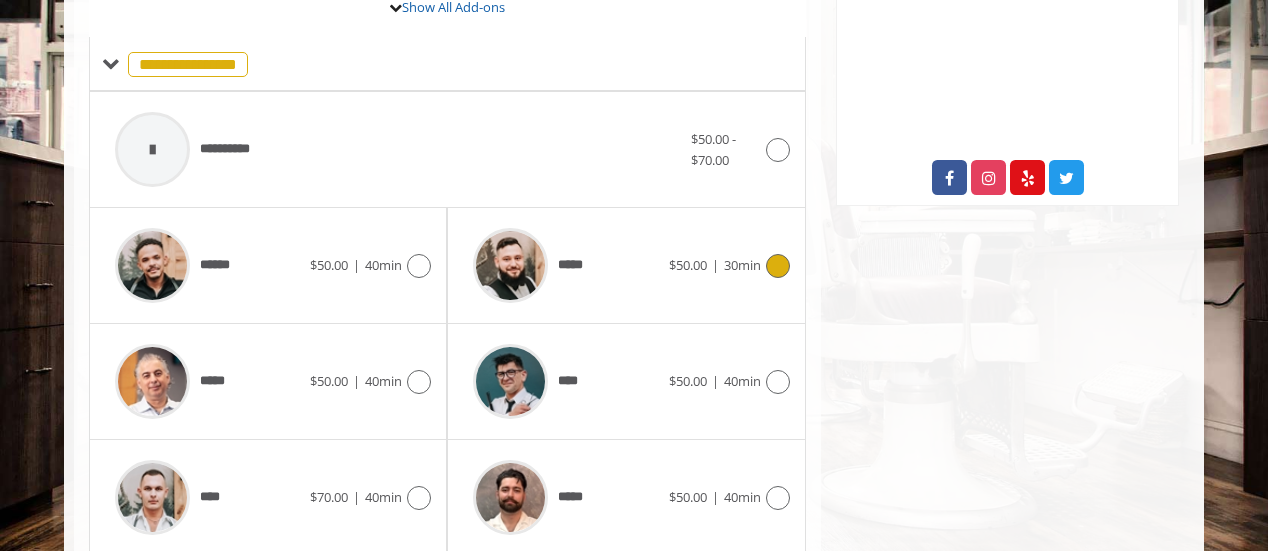 click on "*****" at bounding box center (565, 265) 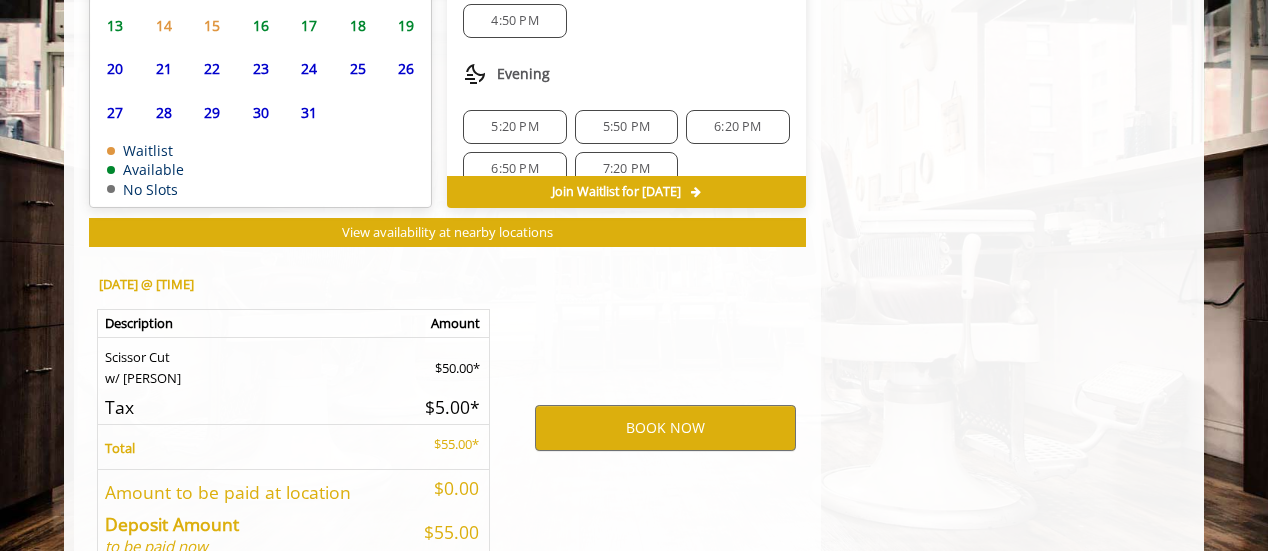 scroll, scrollTop: 1230, scrollLeft: 0, axis: vertical 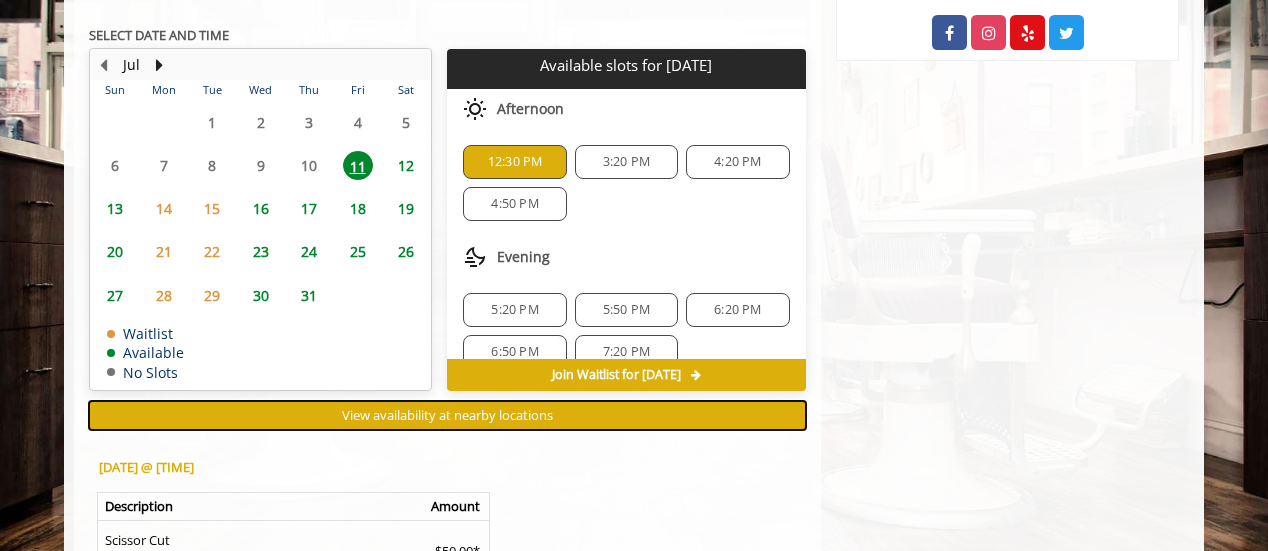 click on "Jul Sun Mon Tue Wed Thu Fri Sat 29 30 1 2 3 4 5 6 7 8 9 10 11 12 13 14 15 16 17 18 19 20 21 22 23 24 25 26 27 28 29 30 31 1 2 3 4 5 6 7 8 9 Waitlist Available No Slots Available slots for [DATE] Choose a time below for [DATE] Afternoon 12:30 PM 3:20 PM 4:20 PM 4:50 PM Evening 5:20 PM 5:50 PM 6:20 PM 6:50 PM 7:20 PM Join Waitlist for [DATE] View availability at nearby locations" 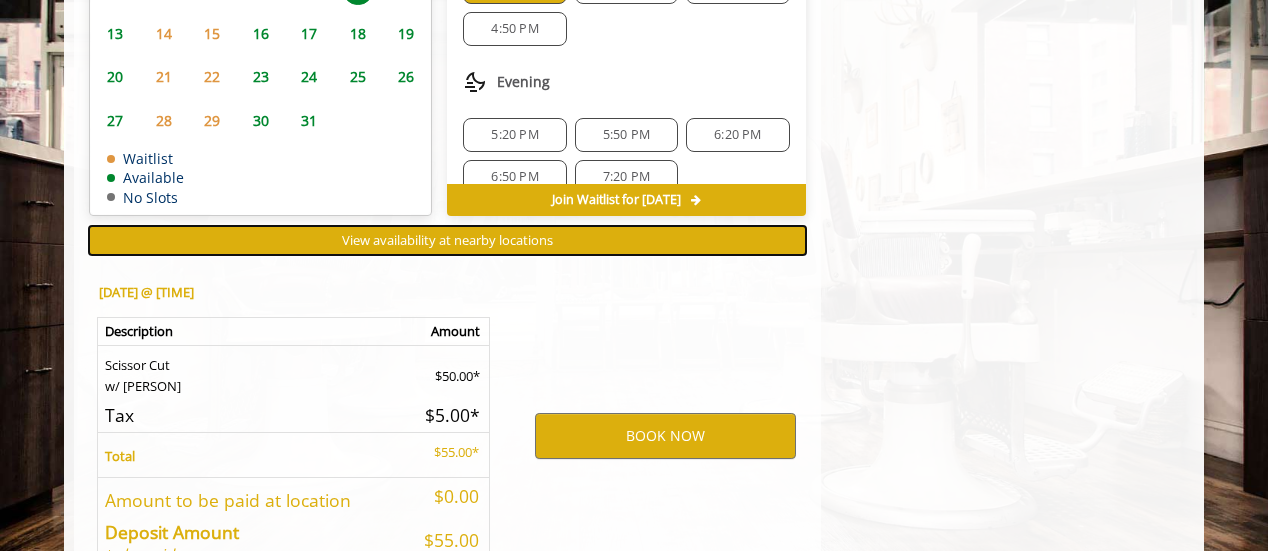 scroll, scrollTop: 1230, scrollLeft: 0, axis: vertical 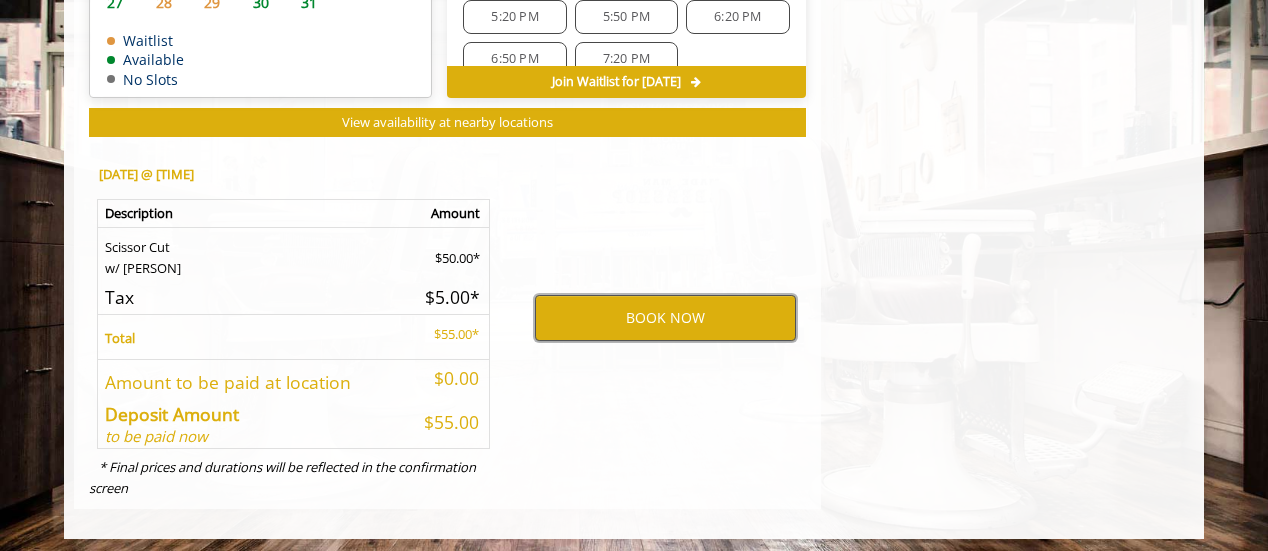 click on "BOOK NOW" at bounding box center [665, 318] 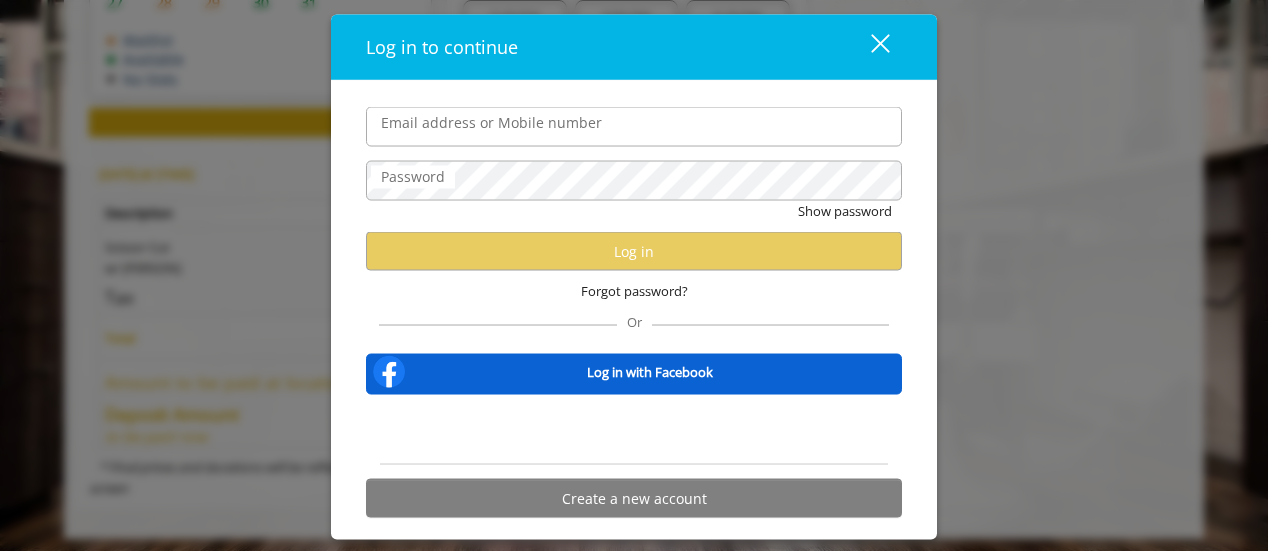 type on "**********" 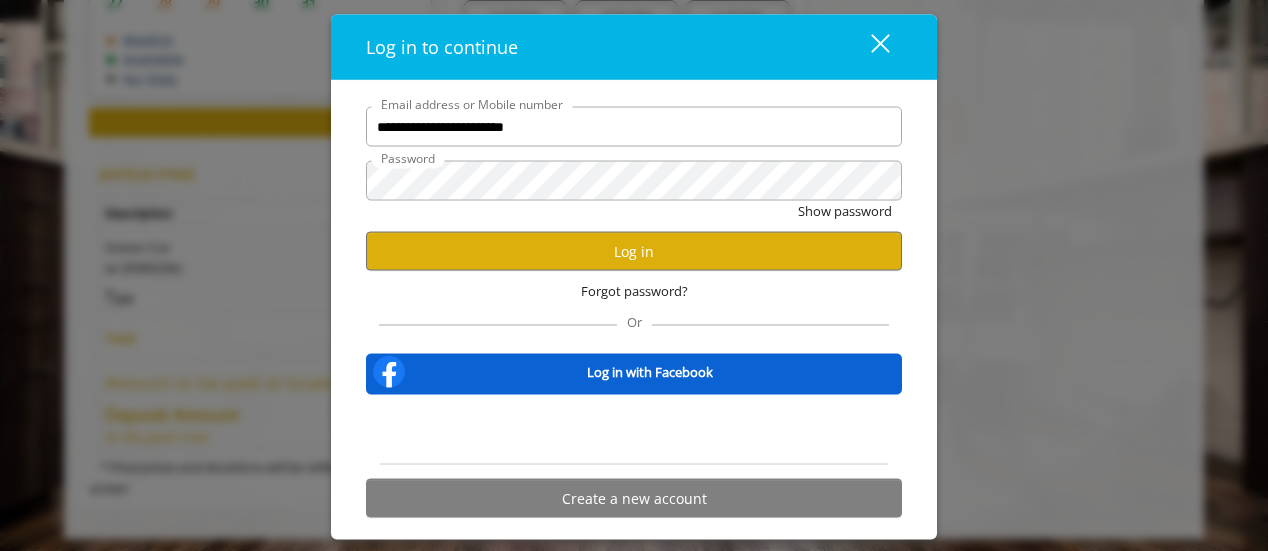 scroll, scrollTop: 0, scrollLeft: 0, axis: both 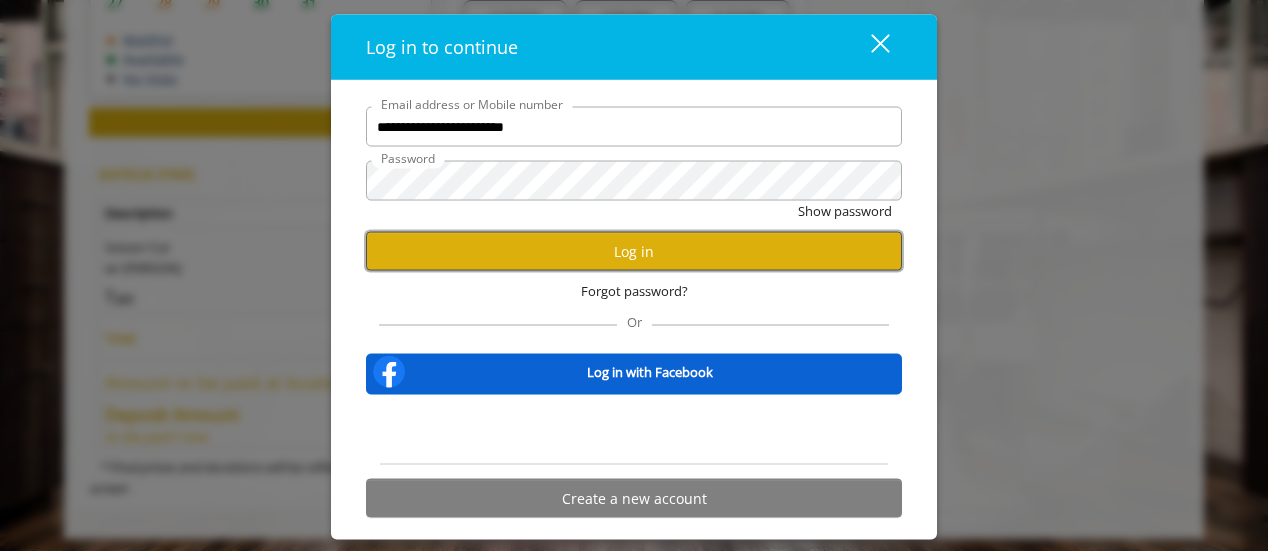 click on "Log in" at bounding box center (634, 251) 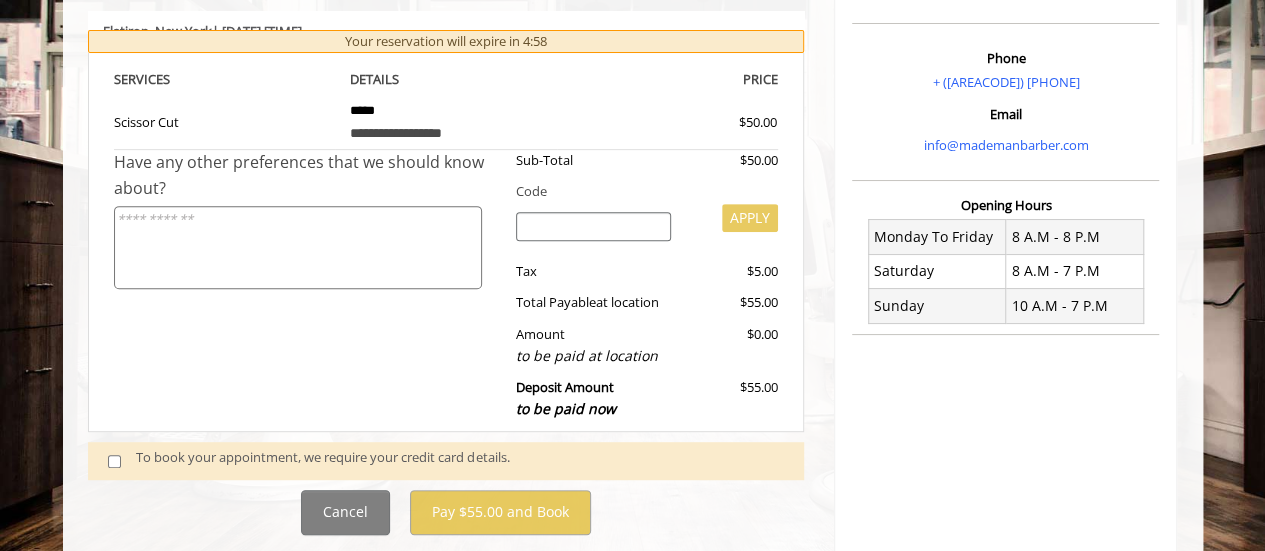 scroll, scrollTop: 493, scrollLeft: 0, axis: vertical 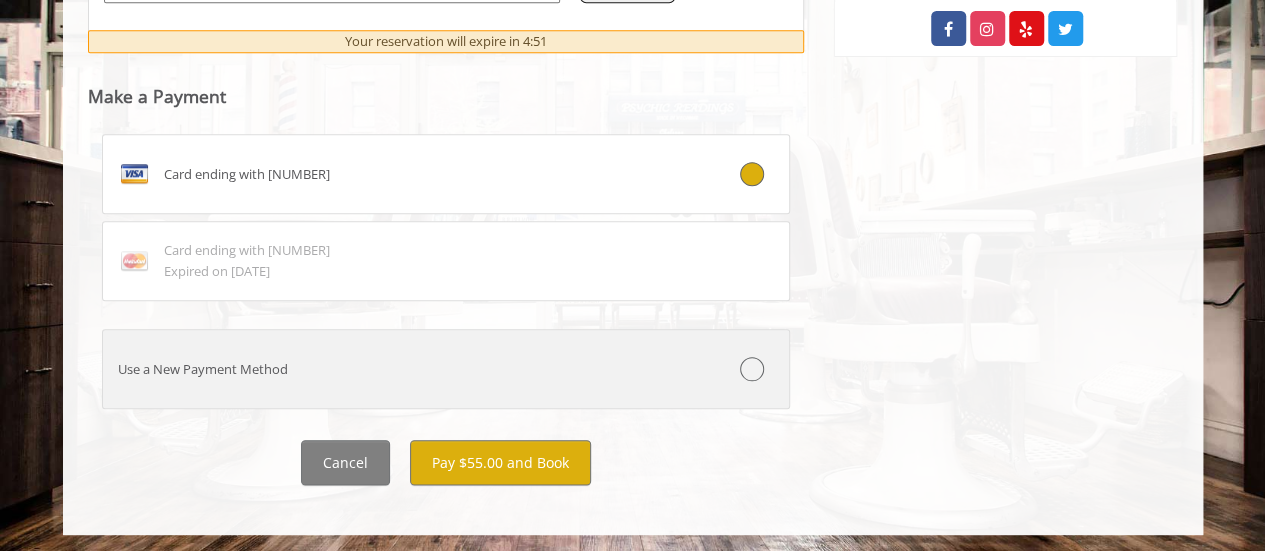 click on "Use a New Payment Method" at bounding box center [389, 369] 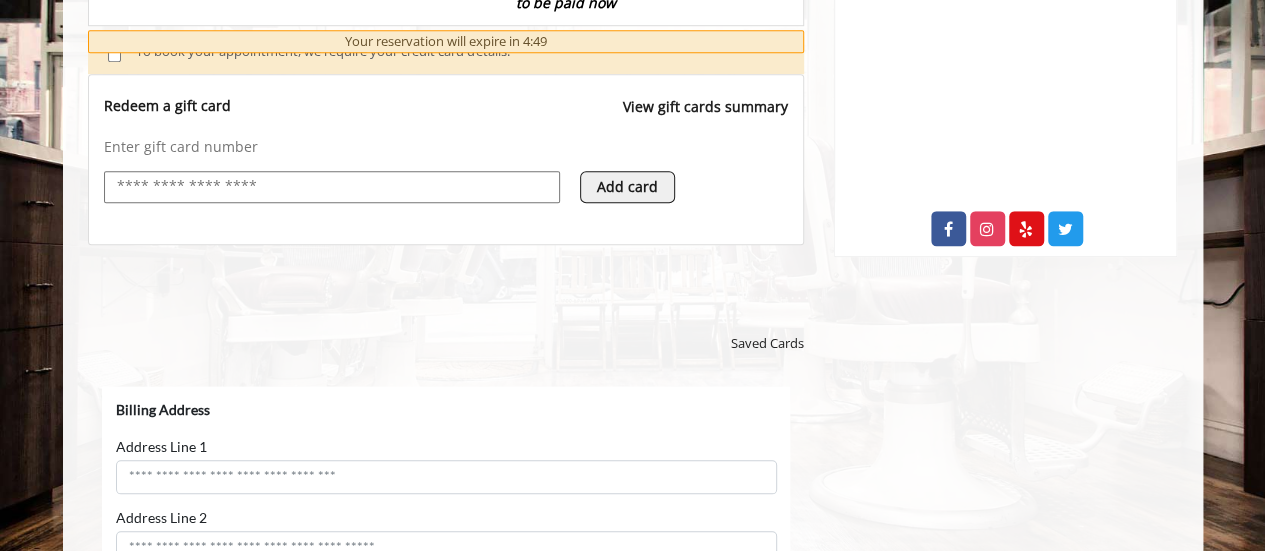 scroll, scrollTop: 0, scrollLeft: 0, axis: both 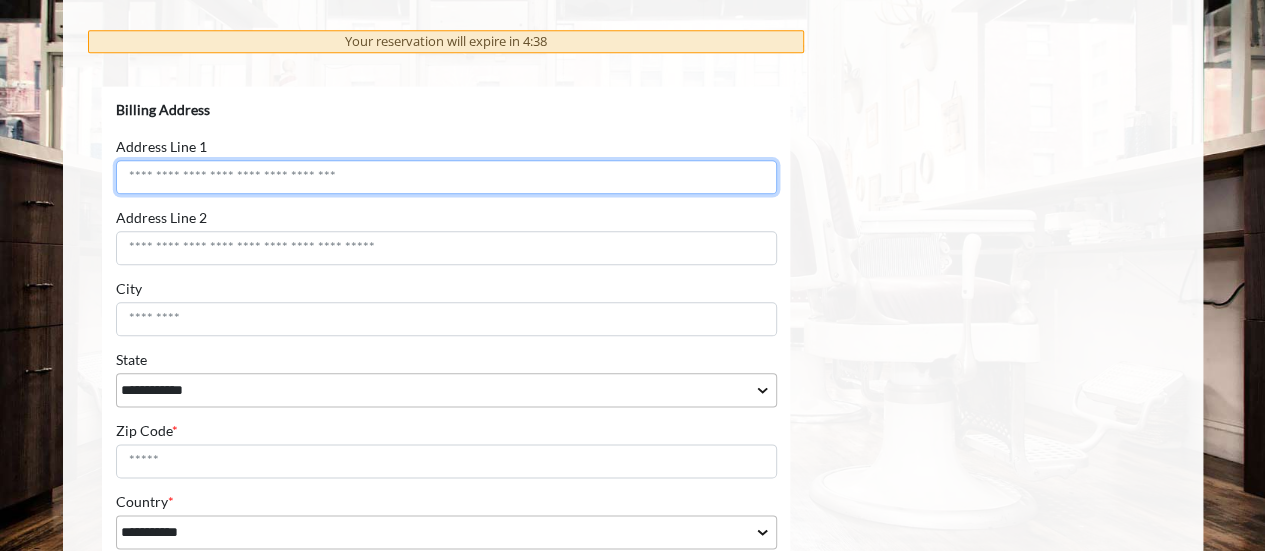 click on "Address Line 1" at bounding box center (445, 177) 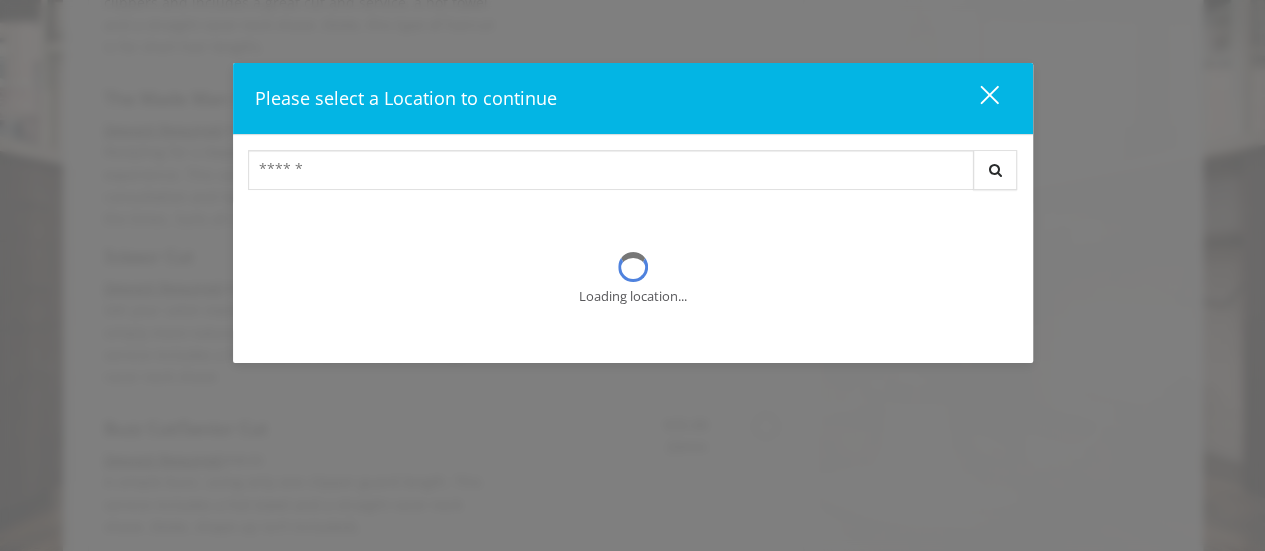scroll, scrollTop: 69, scrollLeft: 0, axis: vertical 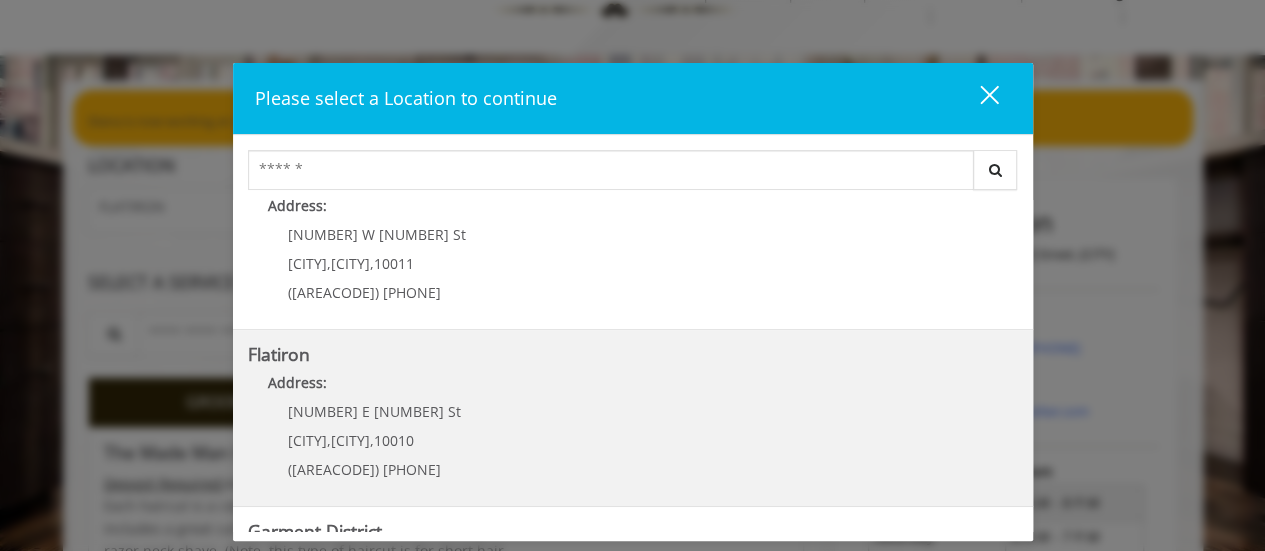 click on "10 E 23rd St" at bounding box center (374, 411) 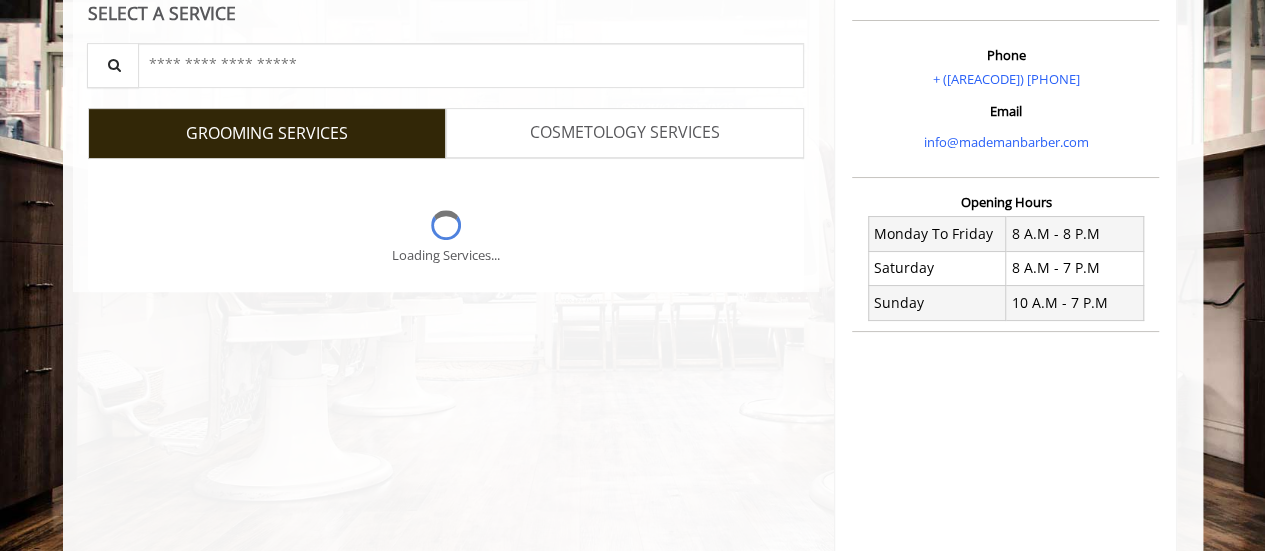 scroll, scrollTop: 369, scrollLeft: 0, axis: vertical 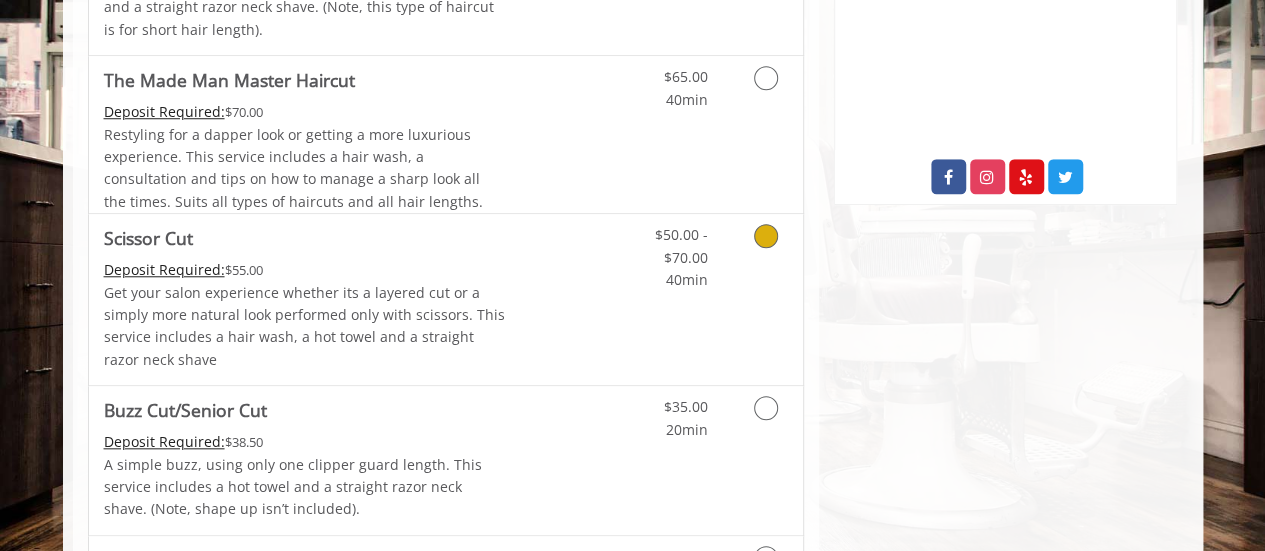 click on "Discounted Price" at bounding box center (564, 299) 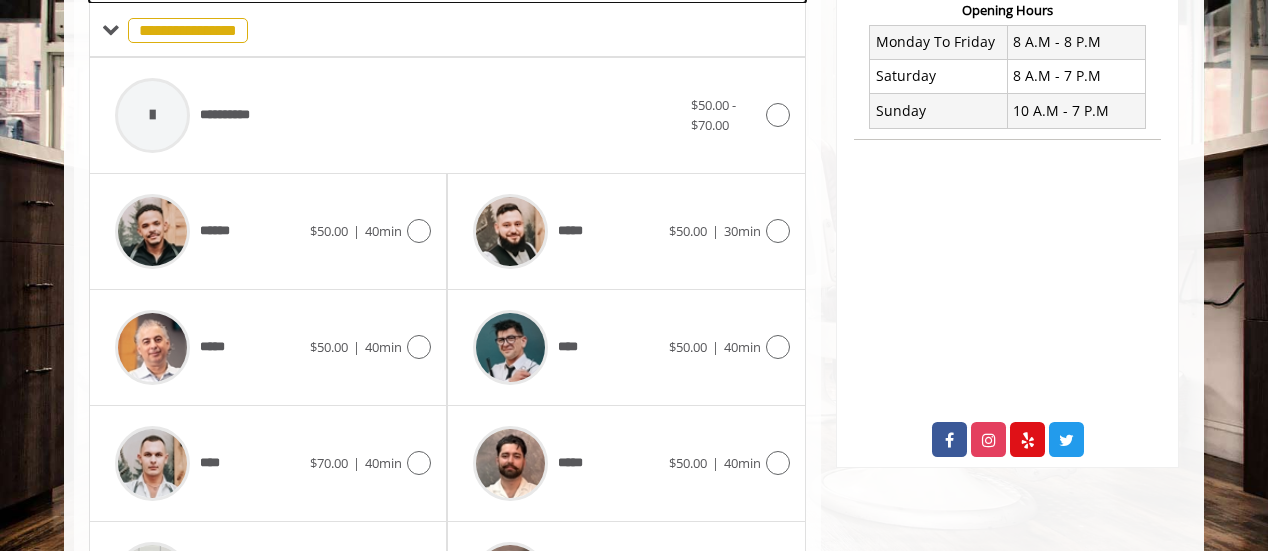 scroll, scrollTop: 532, scrollLeft: 0, axis: vertical 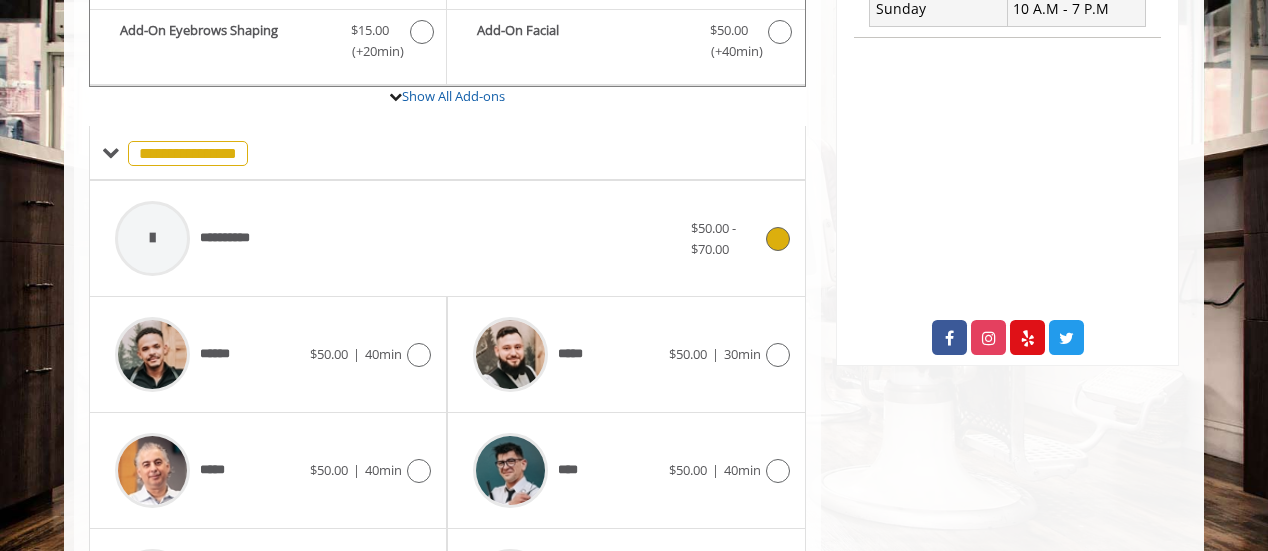 click on "$50.00 - $70.00" at bounding box center [740, 239] 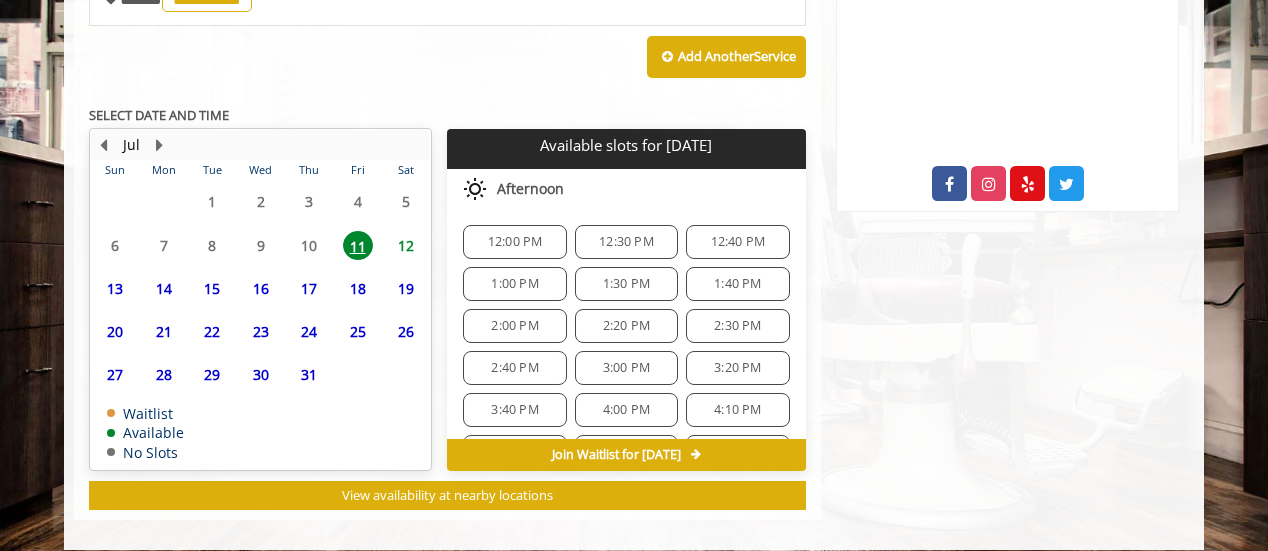 scroll, scrollTop: 800, scrollLeft: 0, axis: vertical 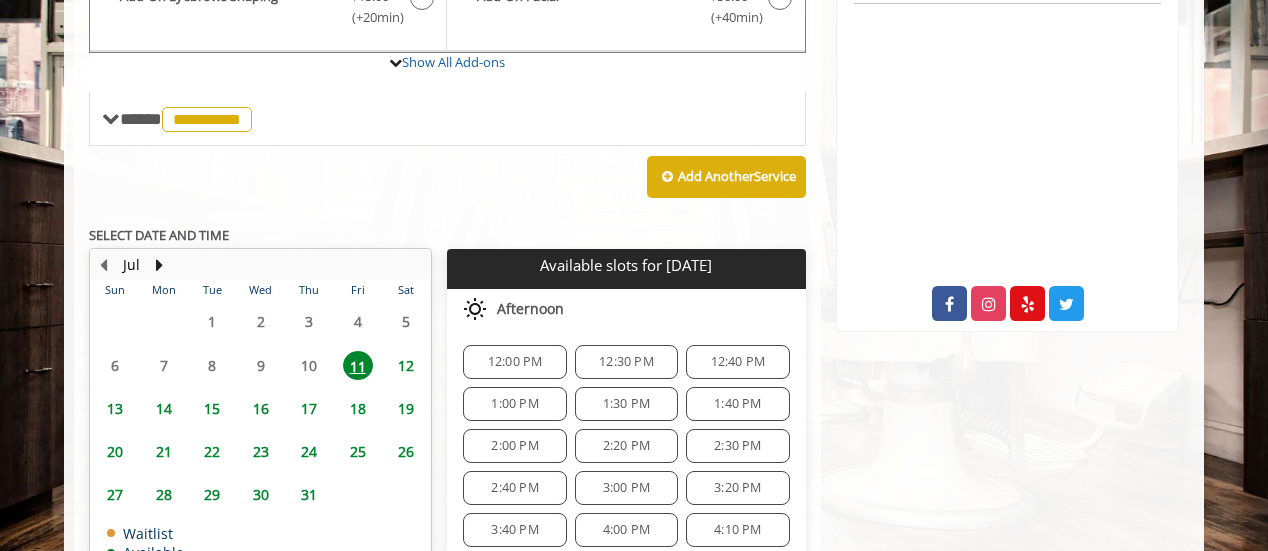 click on "**********" 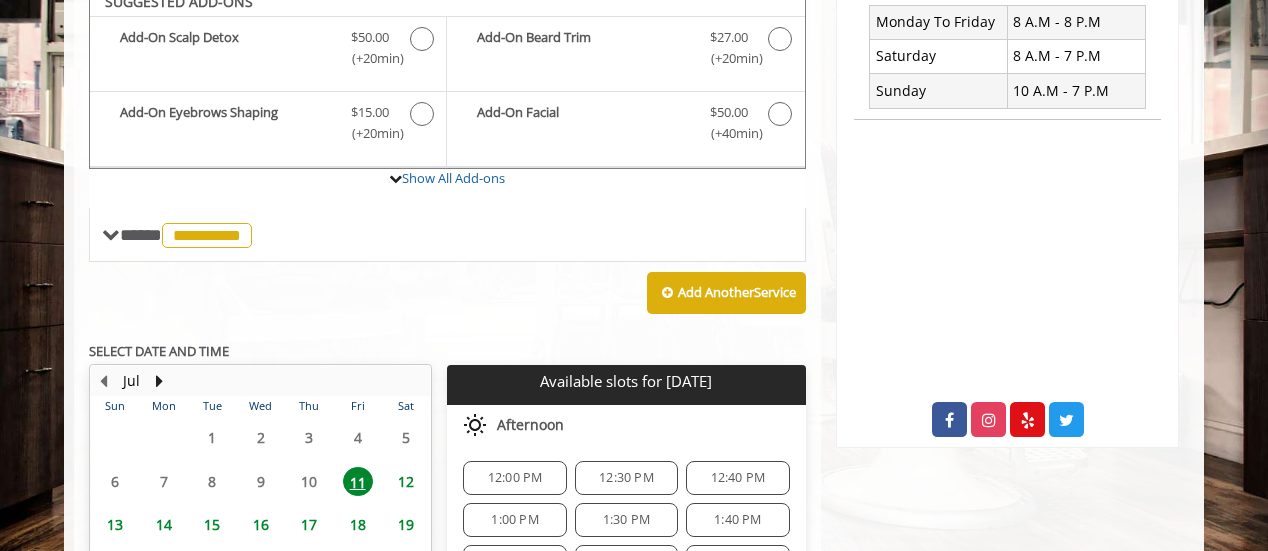 scroll, scrollTop: 532, scrollLeft: 0, axis: vertical 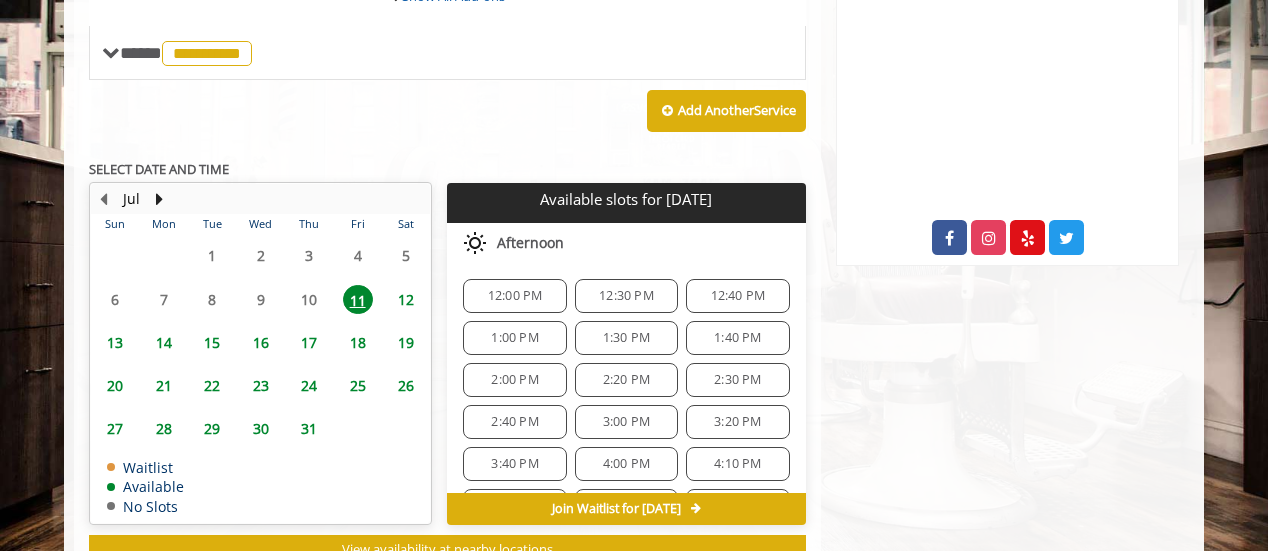 click on "1:30 PM" 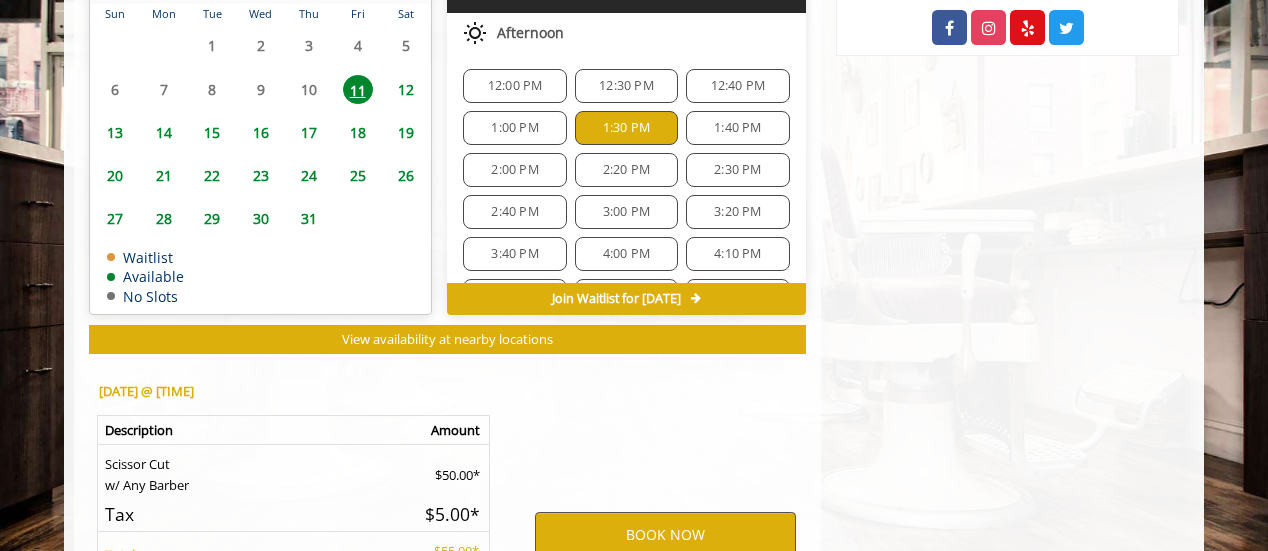 scroll, scrollTop: 1160, scrollLeft: 0, axis: vertical 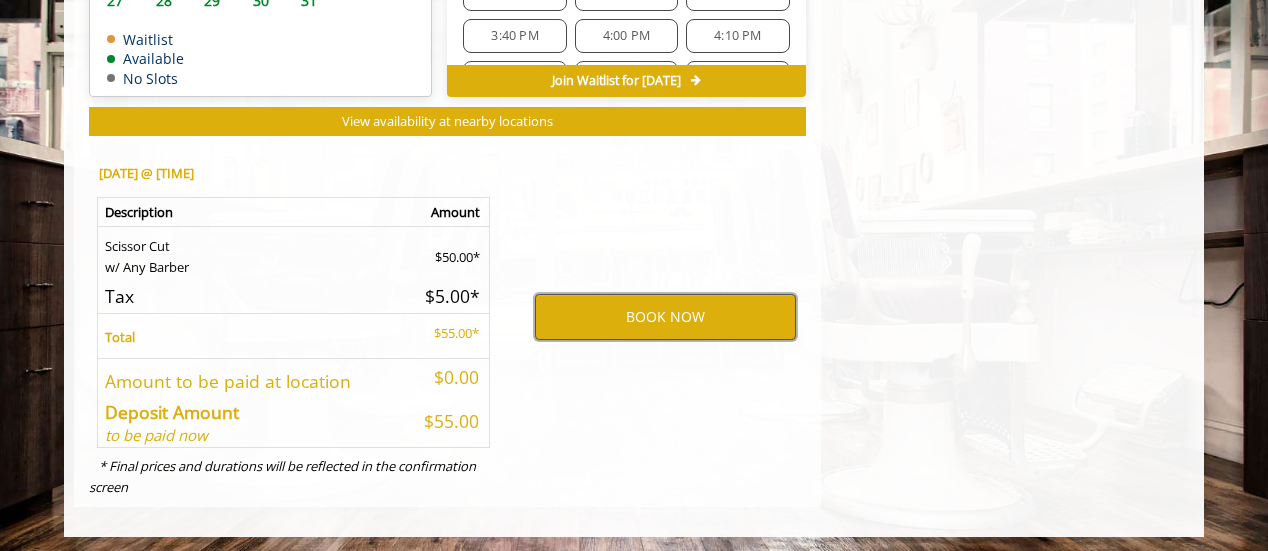 click on "BOOK NOW" at bounding box center (665, 317) 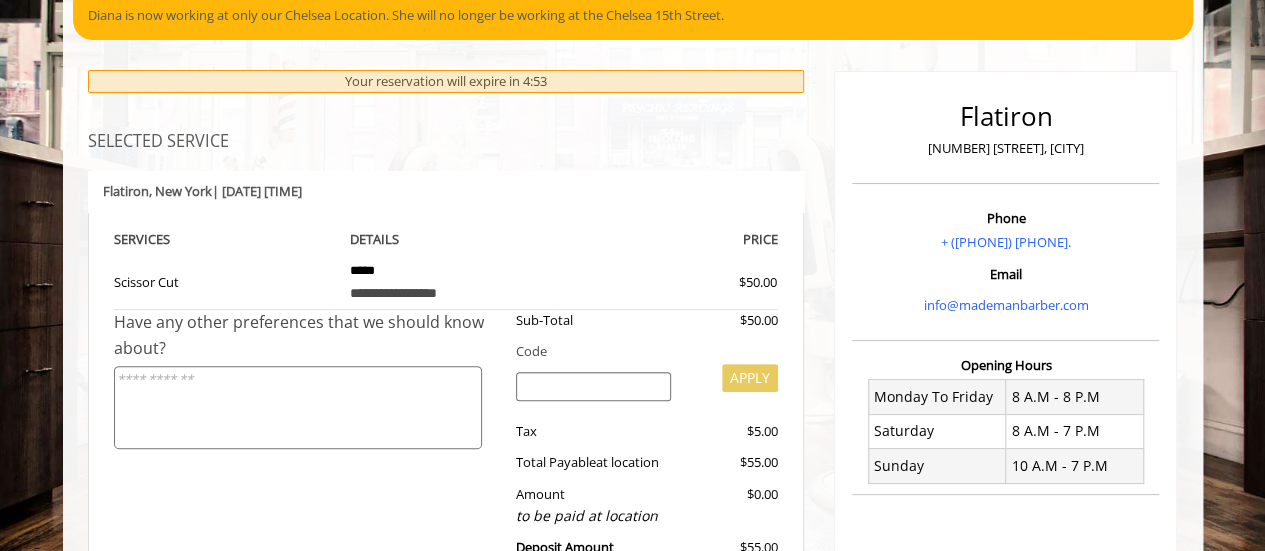 scroll, scrollTop: 0, scrollLeft: 0, axis: both 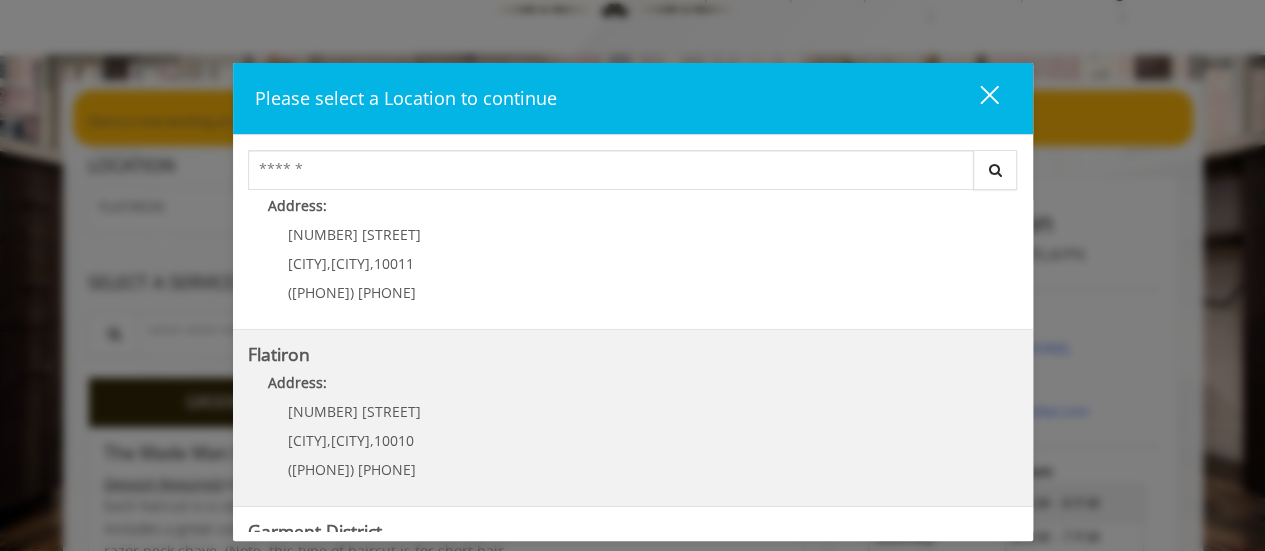 click on "Flatiron  Address: 10 E 23rd St New York ,  New York ,  10010 (917) 475-1765" at bounding box center (633, 418) 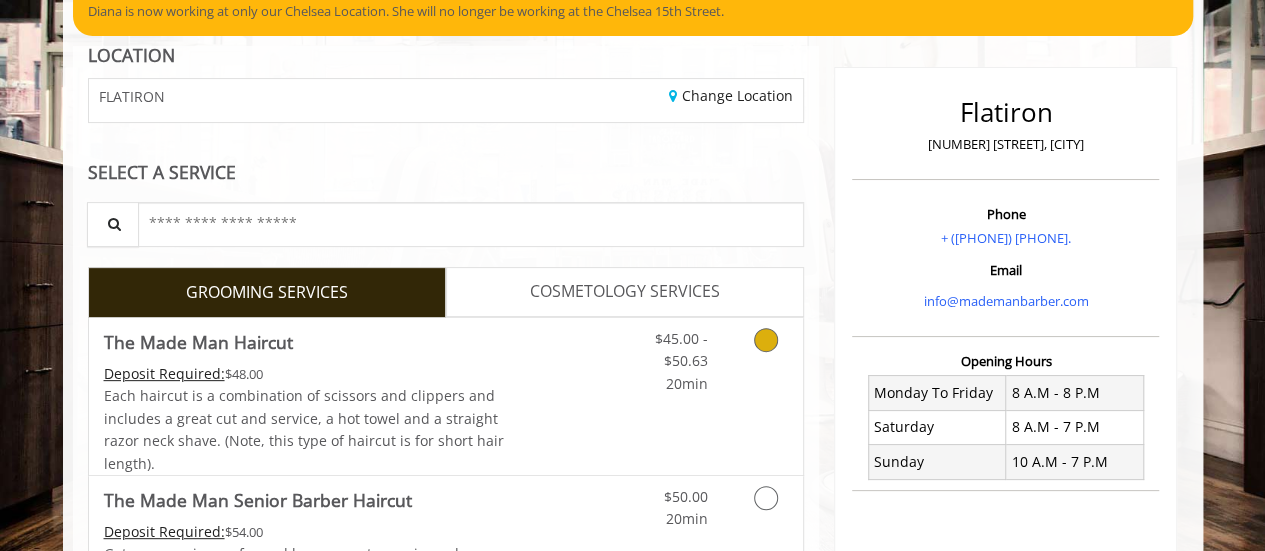 scroll, scrollTop: 269, scrollLeft: 0, axis: vertical 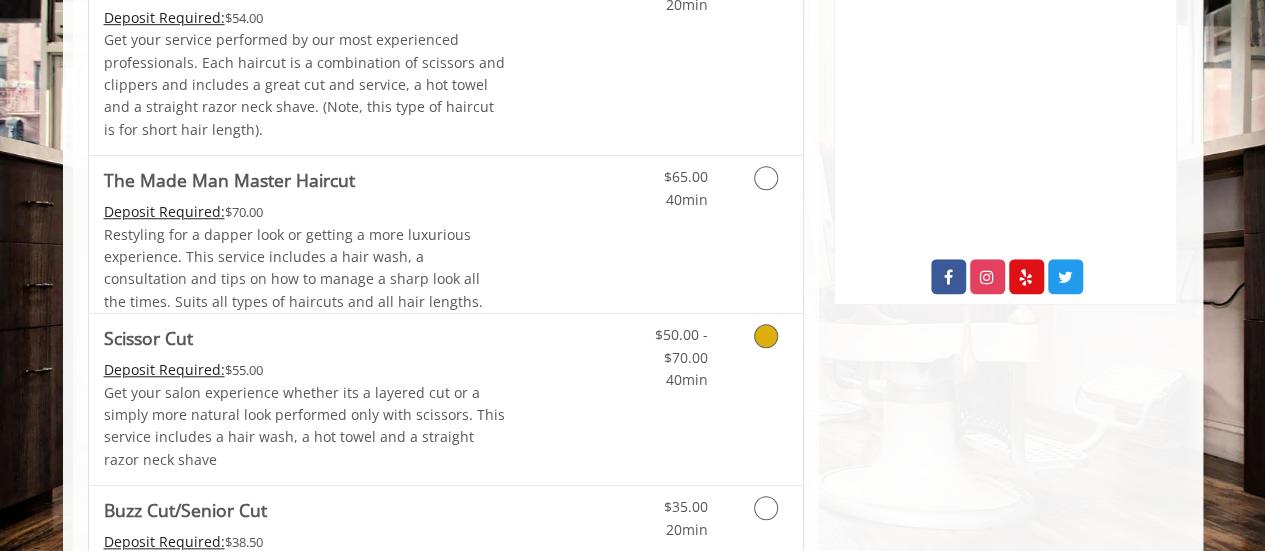 click on "Discounted Price" at bounding box center (564, 399) 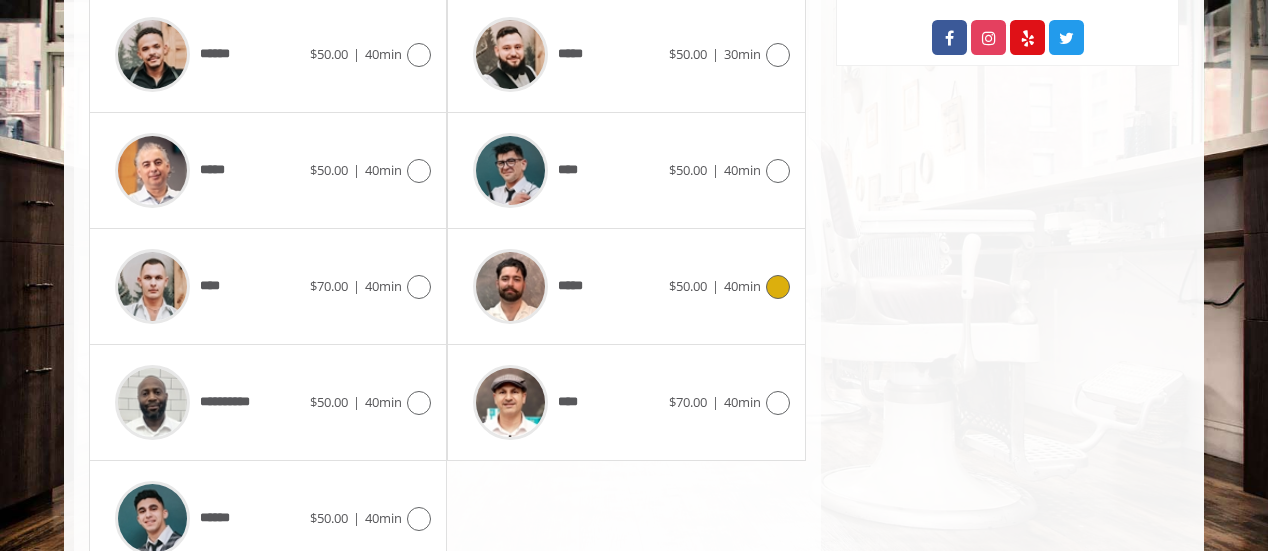 click on "*****" at bounding box center (565, 286) 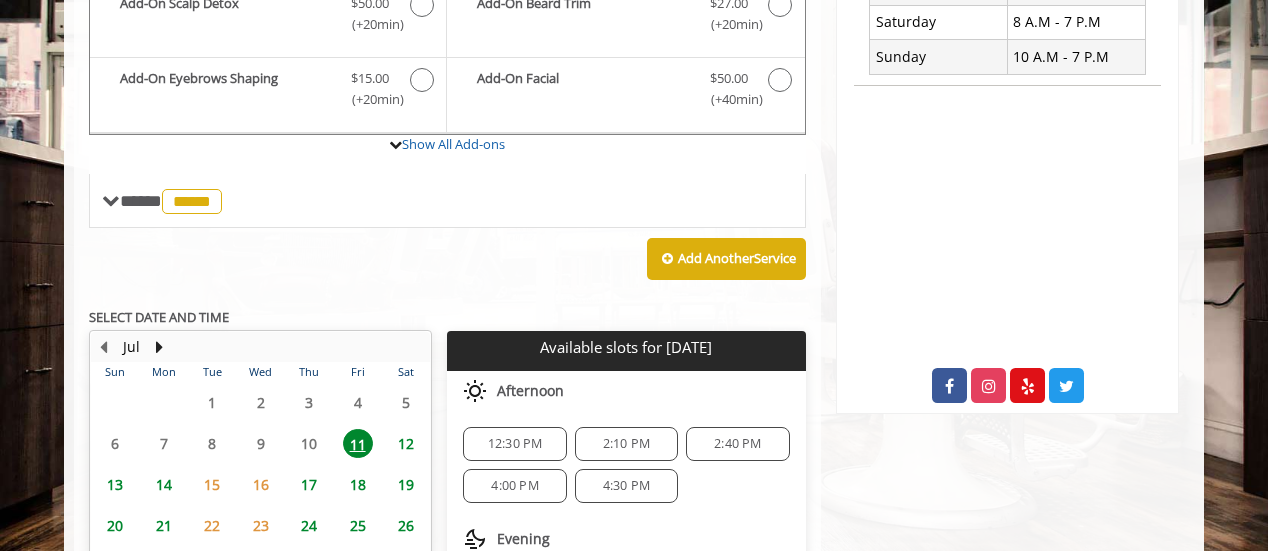 scroll, scrollTop: 532, scrollLeft: 0, axis: vertical 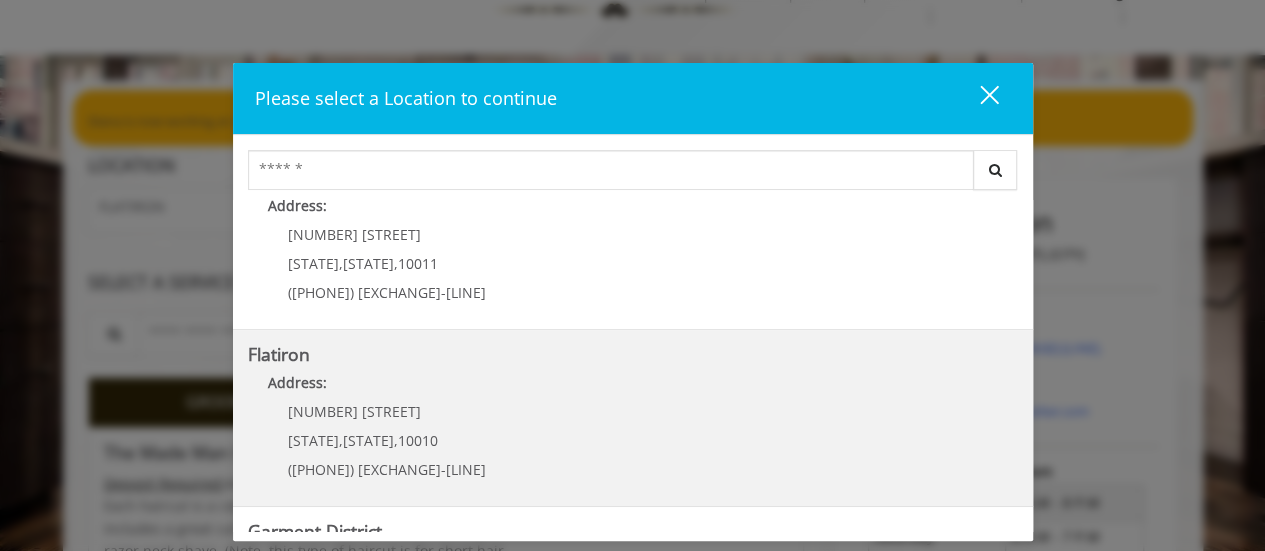 click on "Address:" at bounding box center (633, 388) 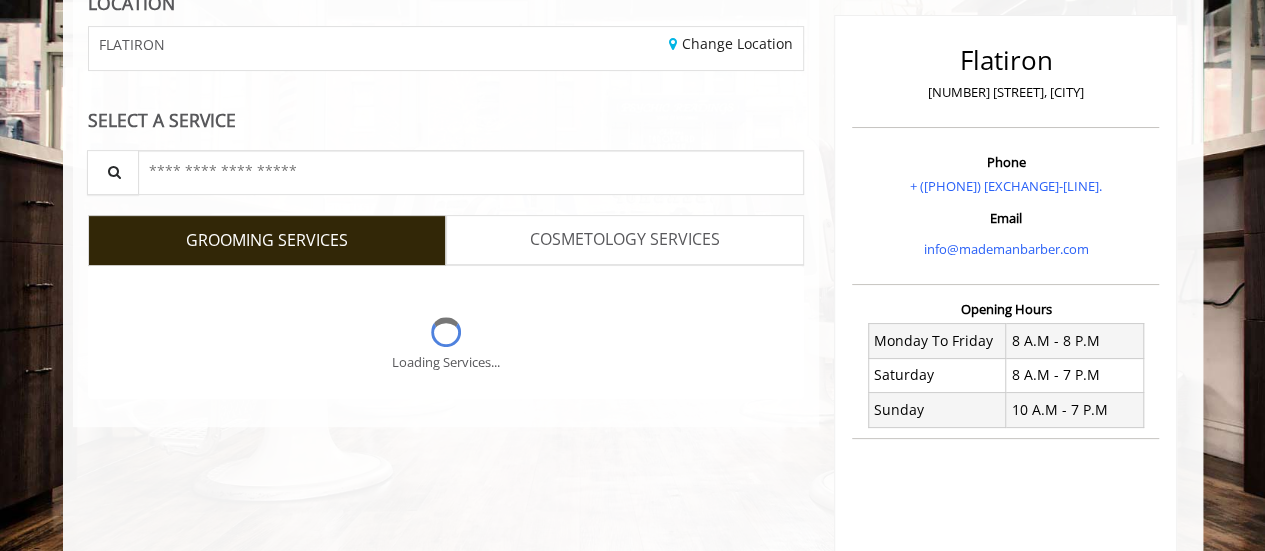scroll, scrollTop: 369, scrollLeft: 0, axis: vertical 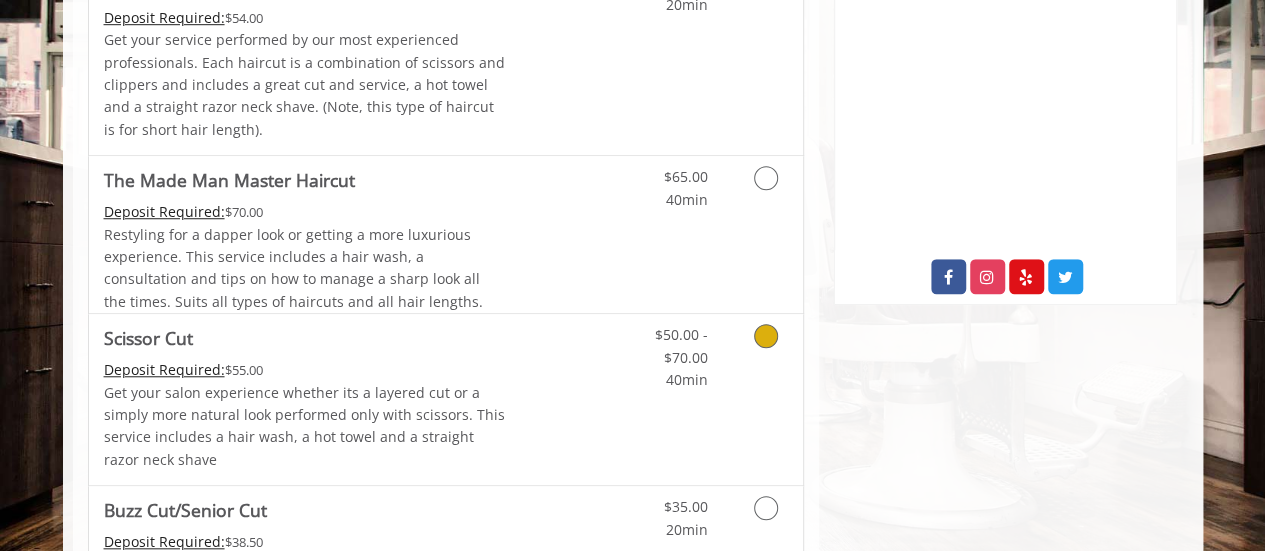 click on "Discounted Price" at bounding box center (564, 399) 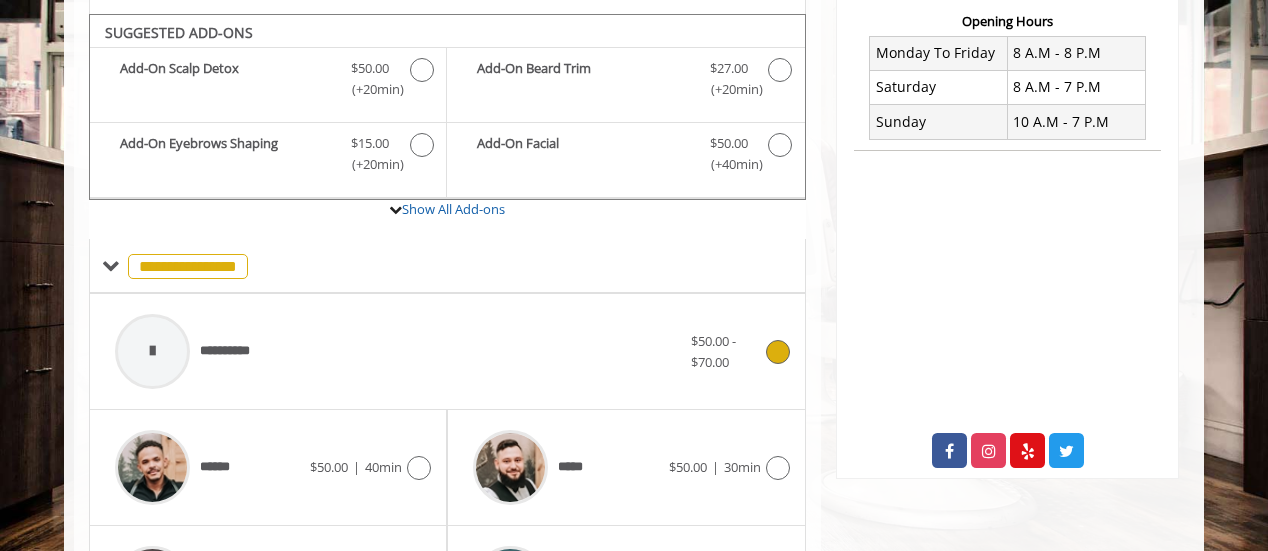 scroll, scrollTop: 532, scrollLeft: 0, axis: vertical 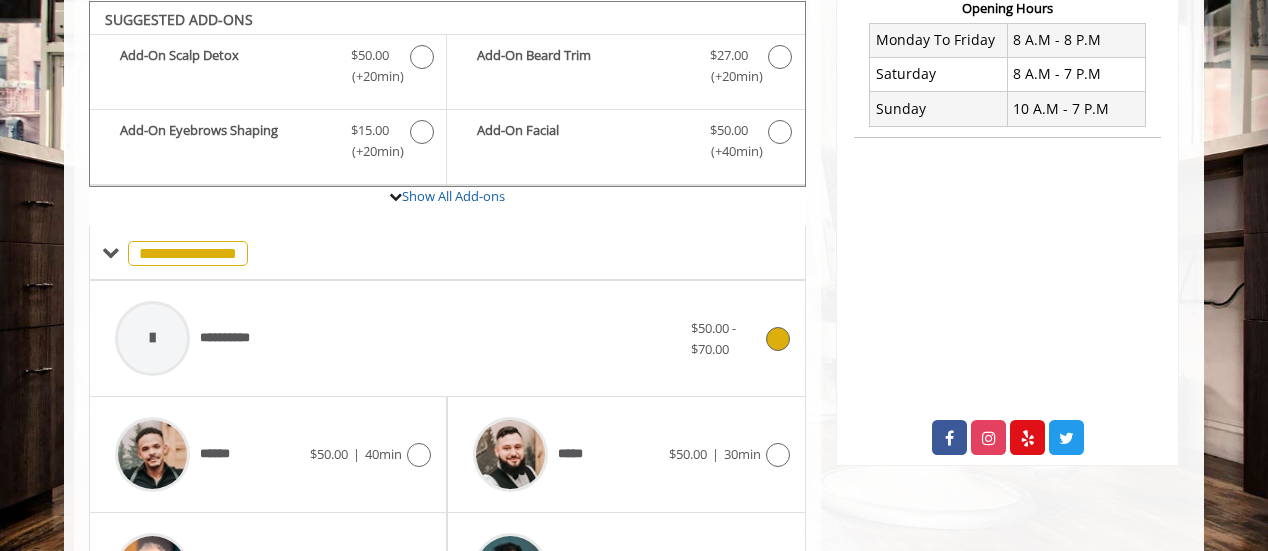 click on "**********" at bounding box center [398, 338] 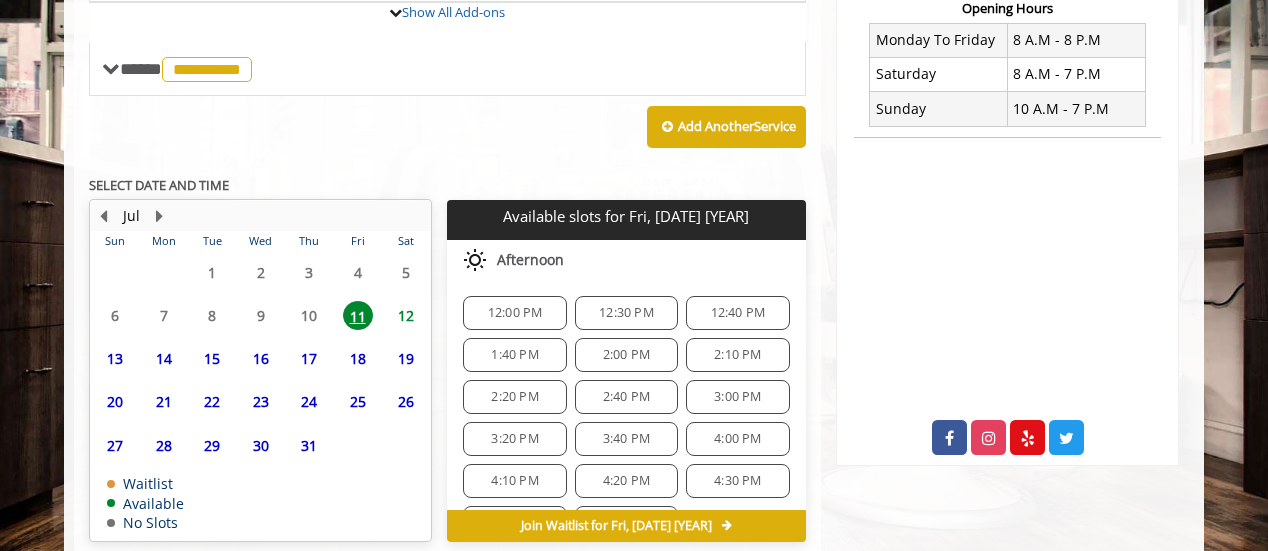 scroll, scrollTop: 714, scrollLeft: 0, axis: vertical 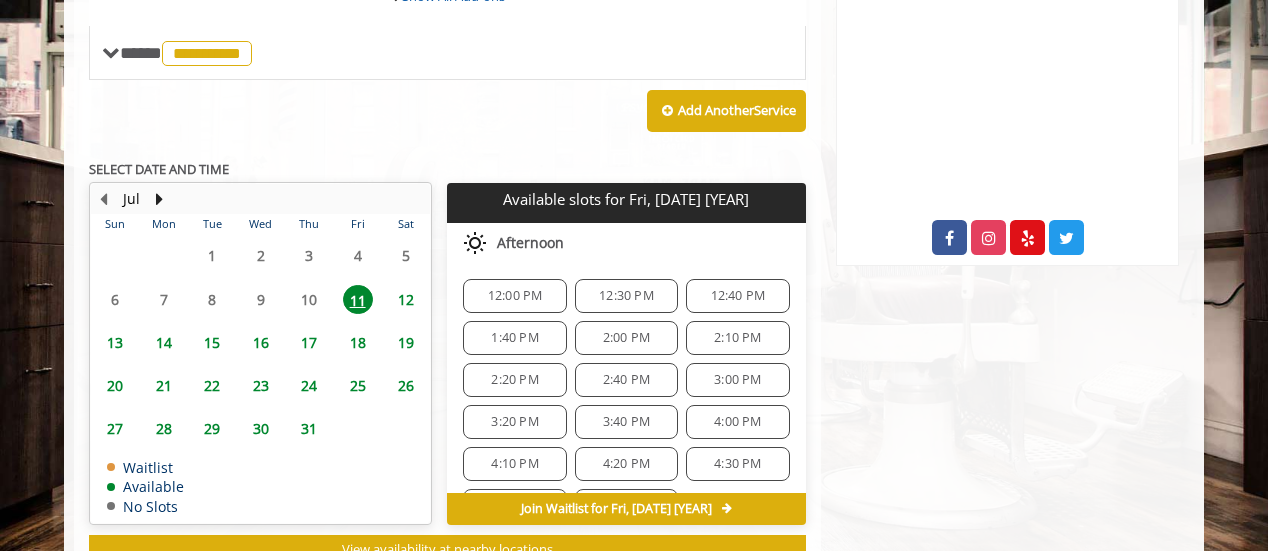 click on "1:40 PM" 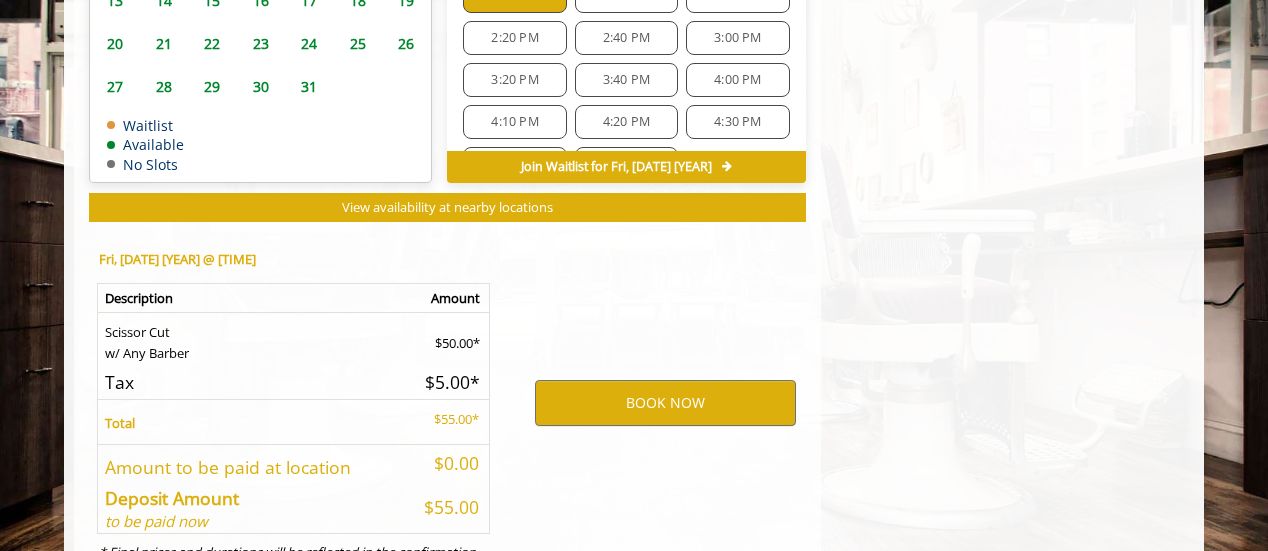 scroll, scrollTop: 1160, scrollLeft: 0, axis: vertical 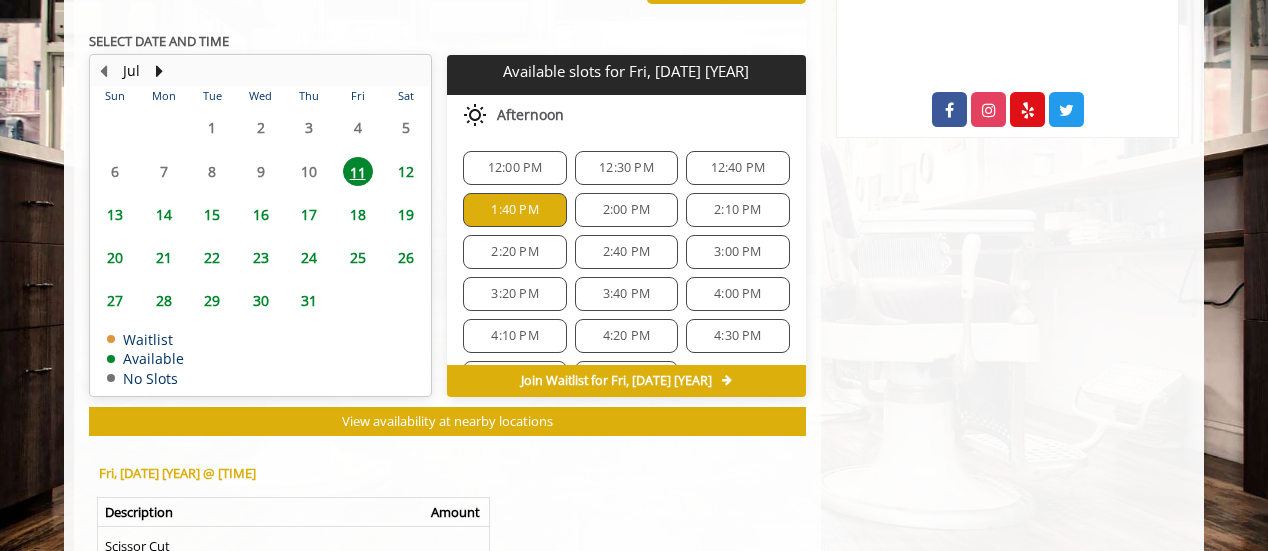 click on "12:40 PM" 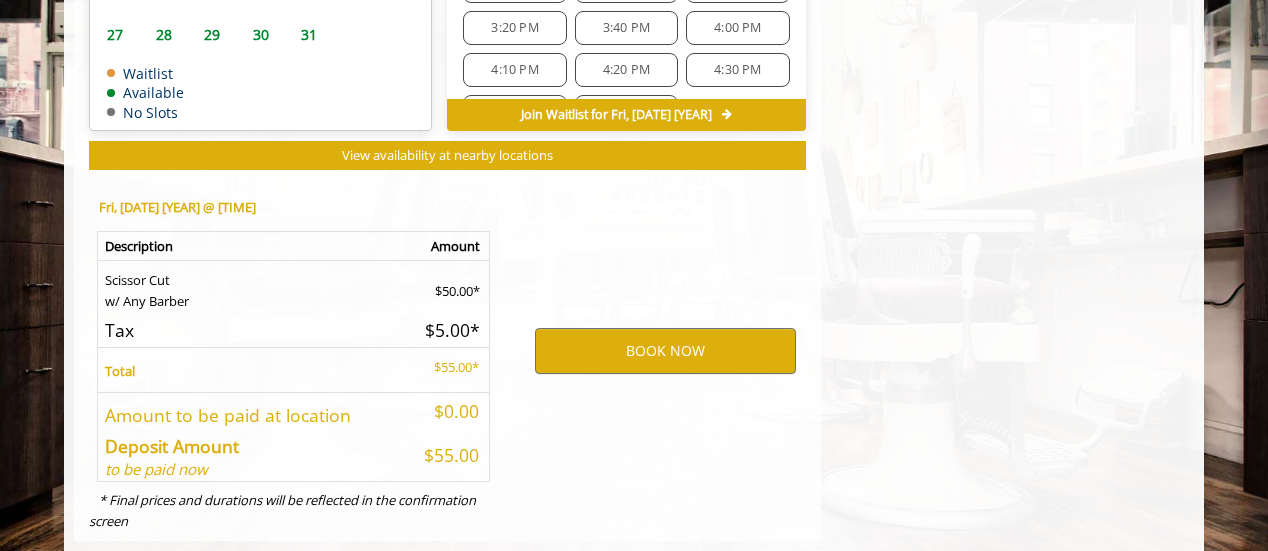 scroll, scrollTop: 1160, scrollLeft: 0, axis: vertical 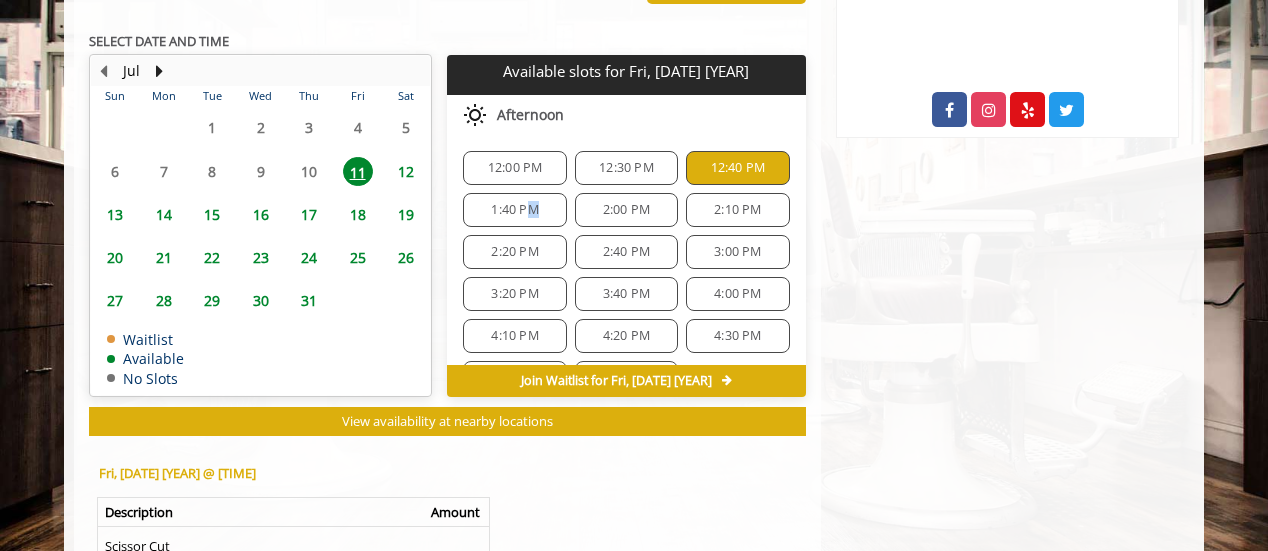 click on "1:40 PM" 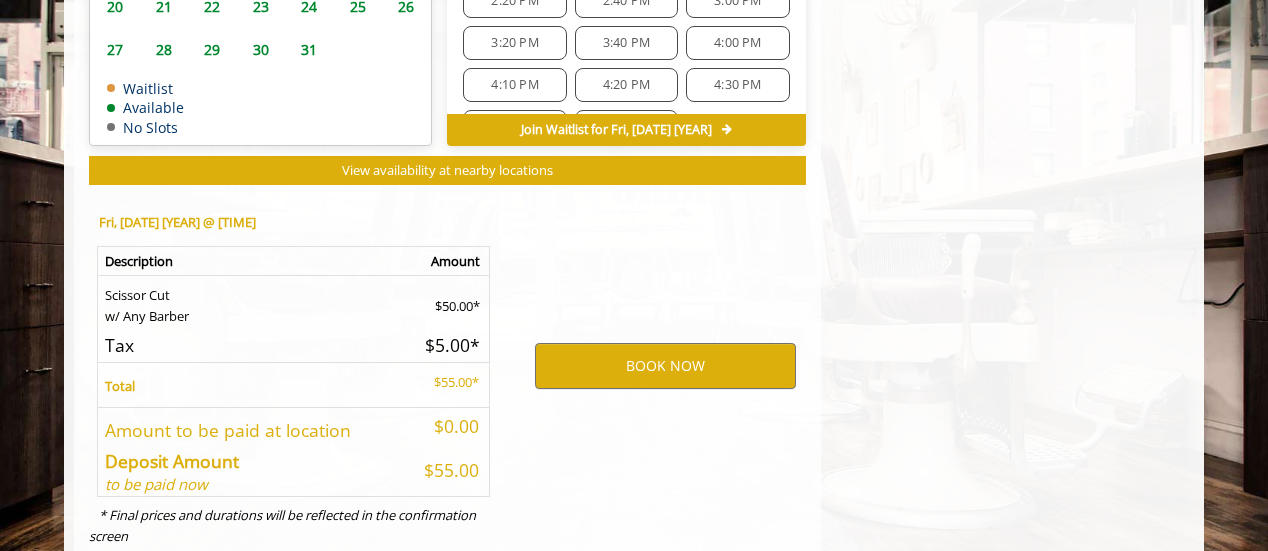 scroll, scrollTop: 1160, scrollLeft: 0, axis: vertical 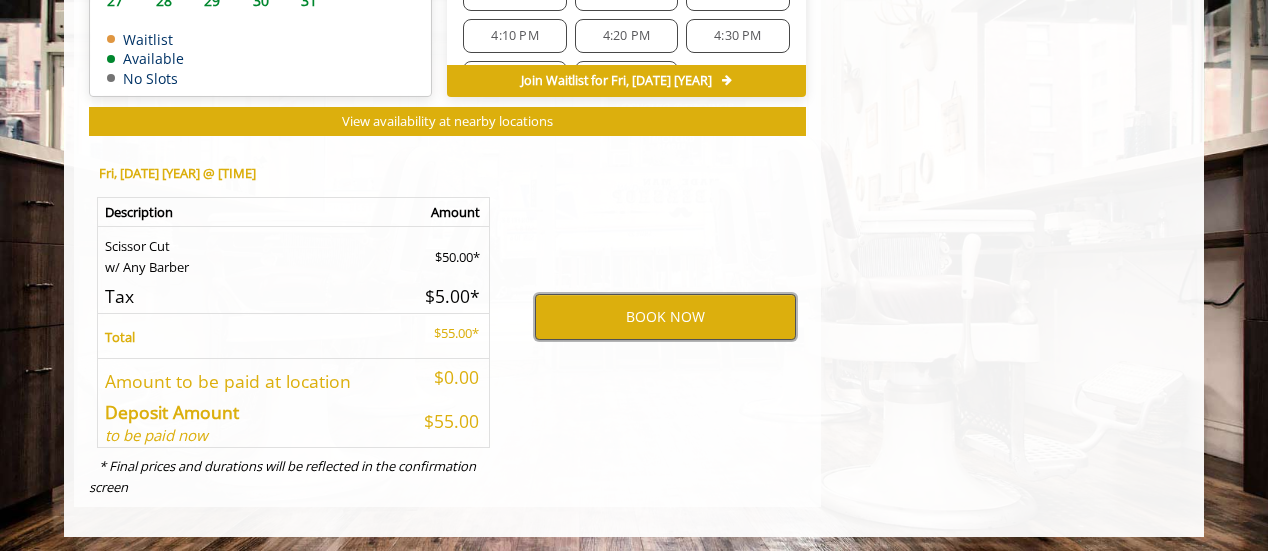 click on "BOOK NOW" at bounding box center (665, 317) 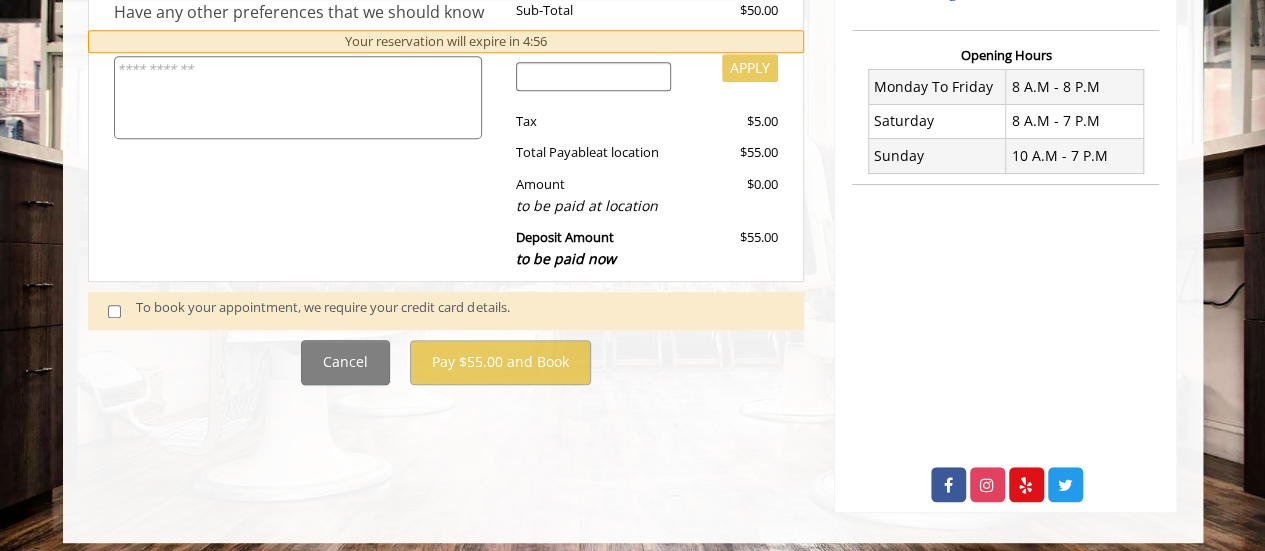 scroll, scrollTop: 493, scrollLeft: 0, axis: vertical 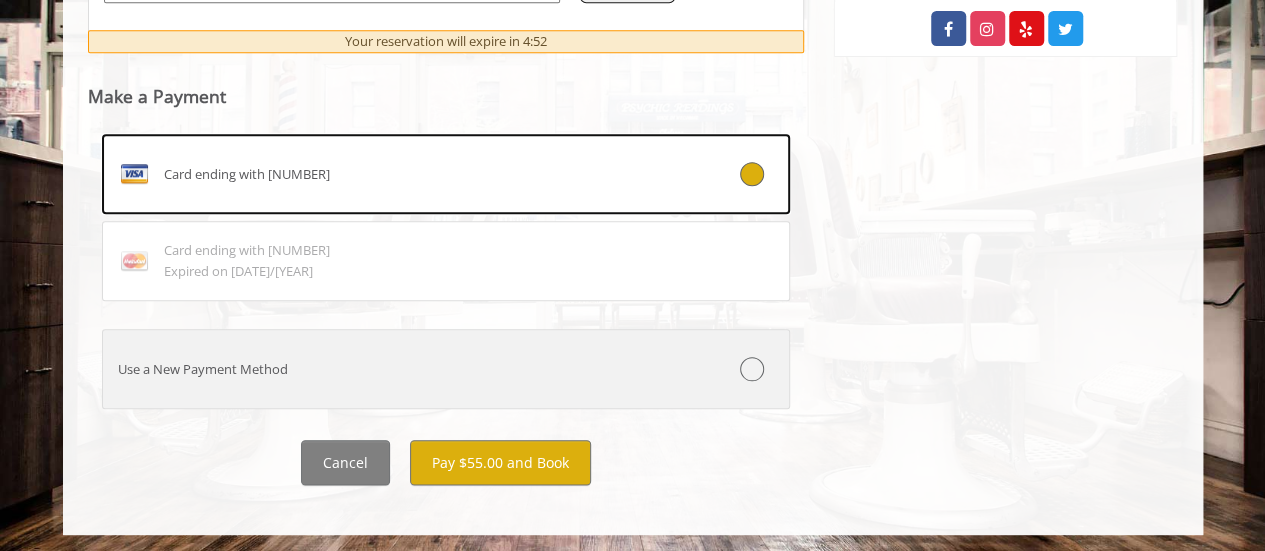 click on "Use a New Payment Method" at bounding box center (389, 369) 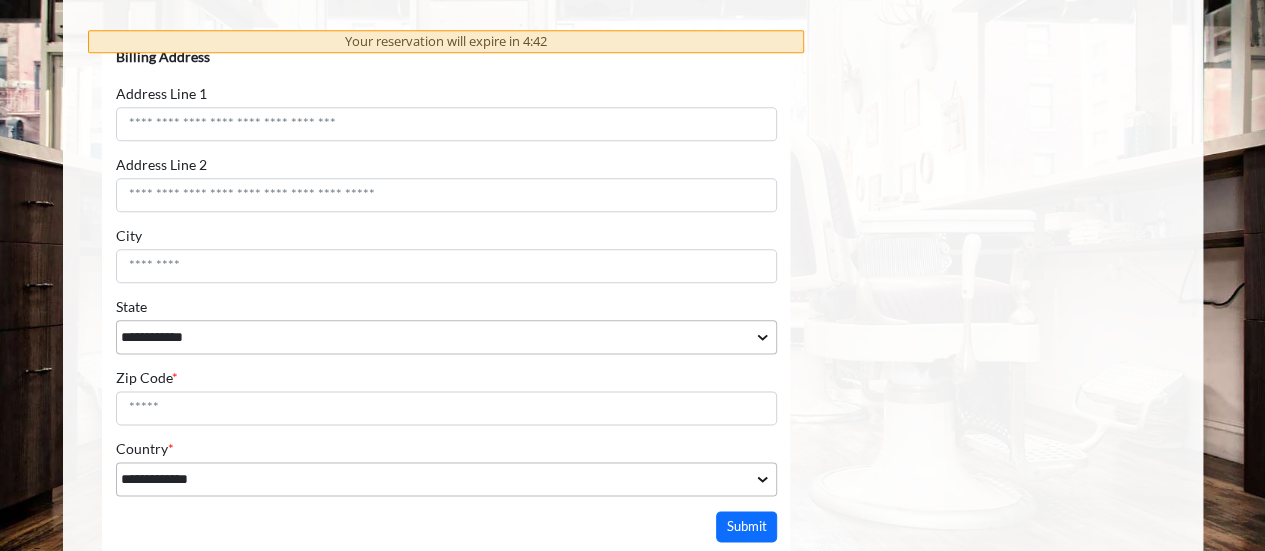scroll, scrollTop: 1000, scrollLeft: 0, axis: vertical 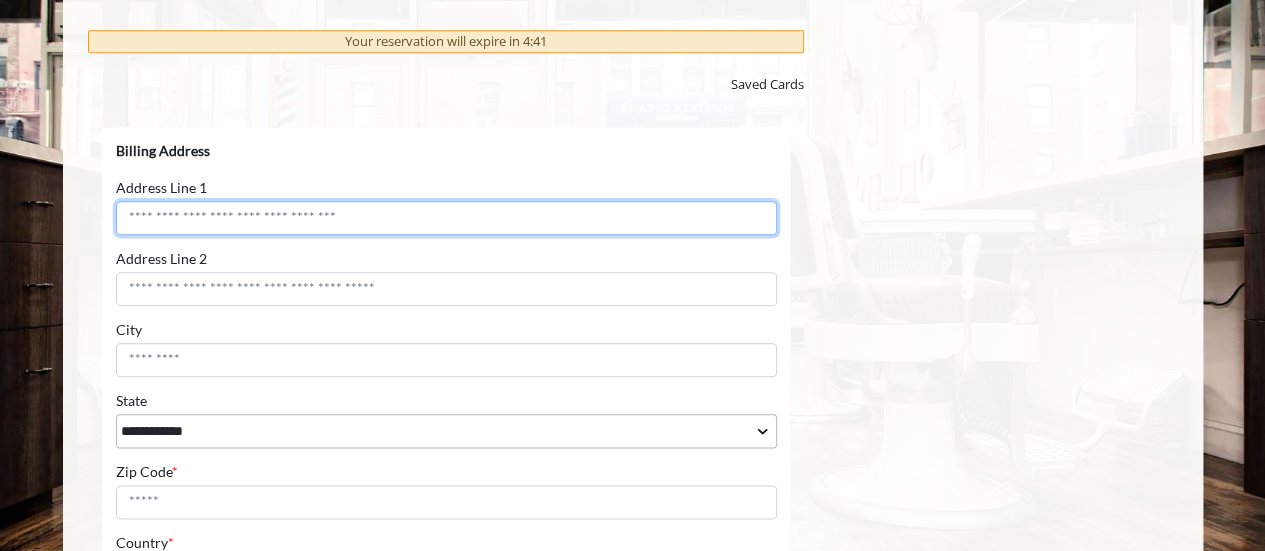 click on "Address Line 1" at bounding box center [445, 218] 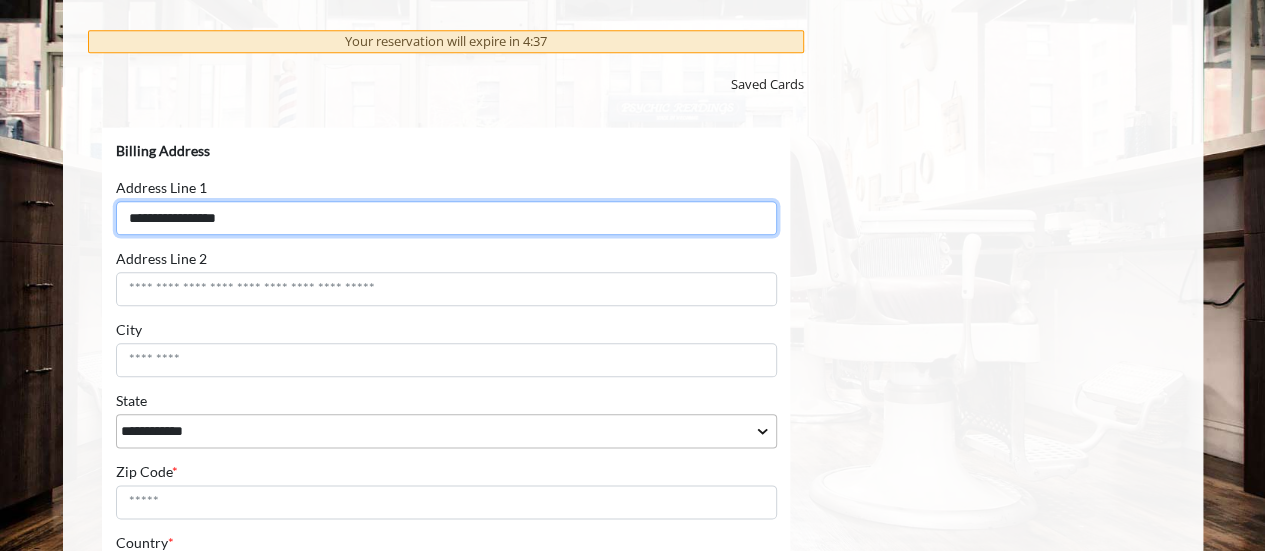 type on "**********" 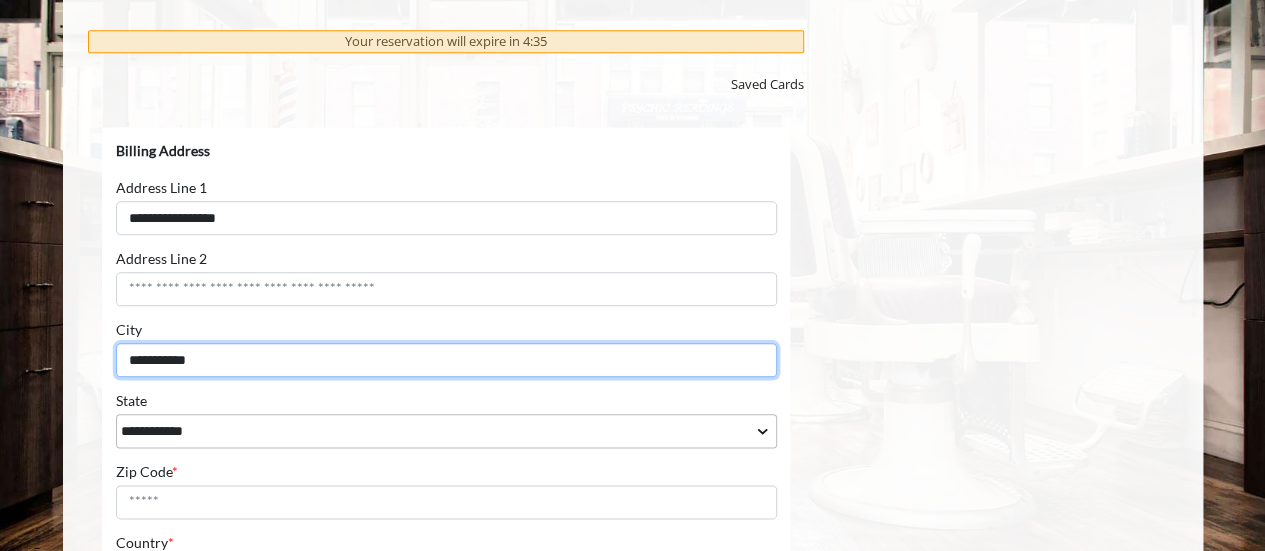 type on "**********" 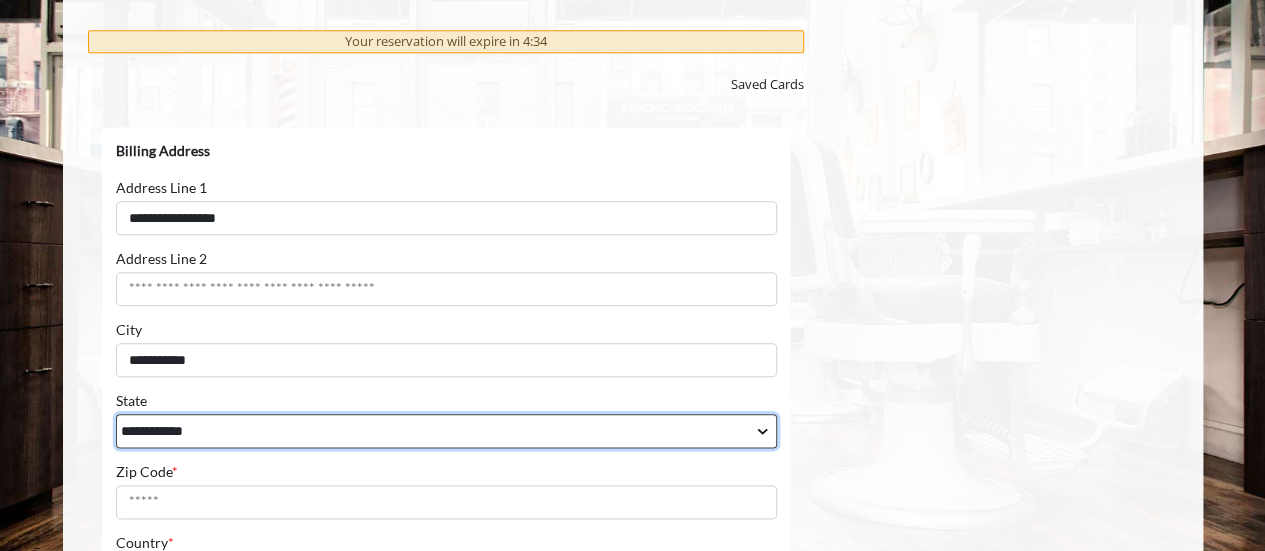 select on "**" 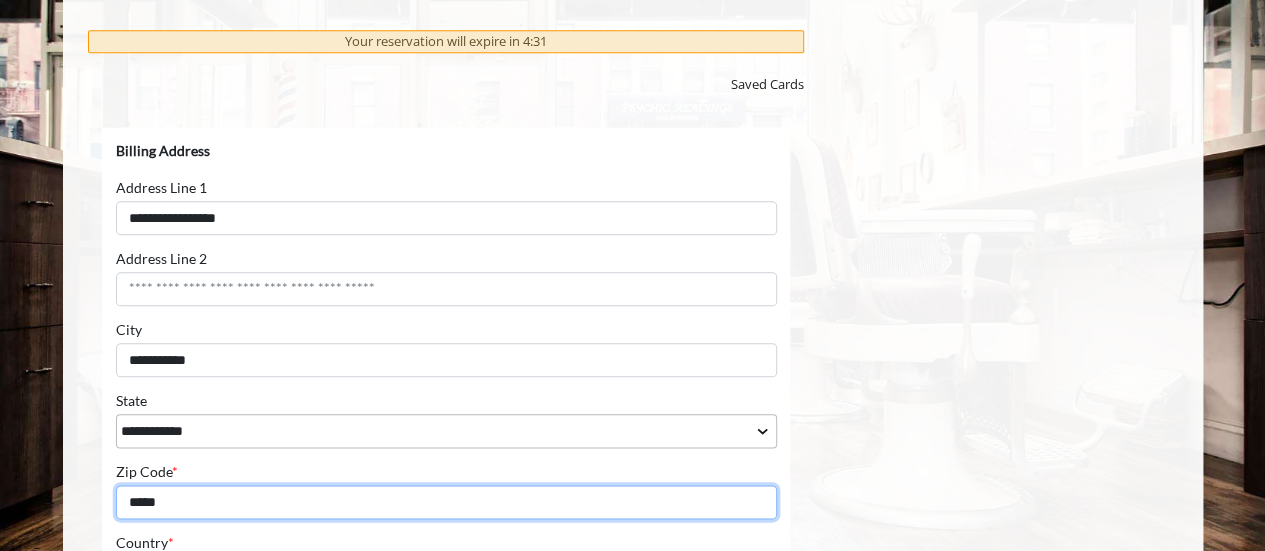 scroll, scrollTop: 1282, scrollLeft: 0, axis: vertical 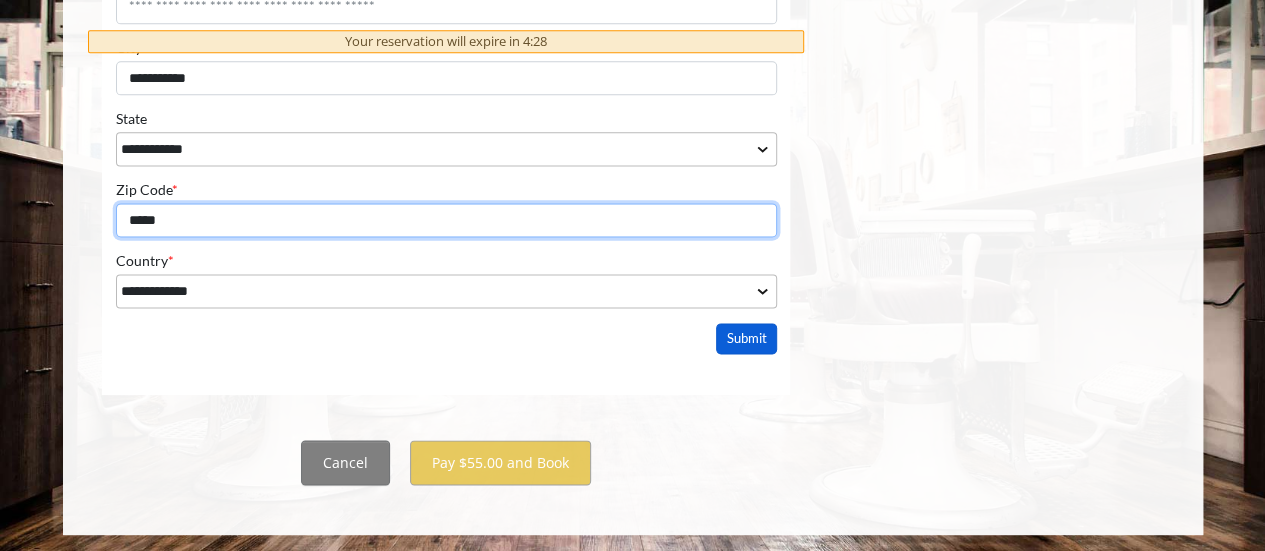 type on "*****" 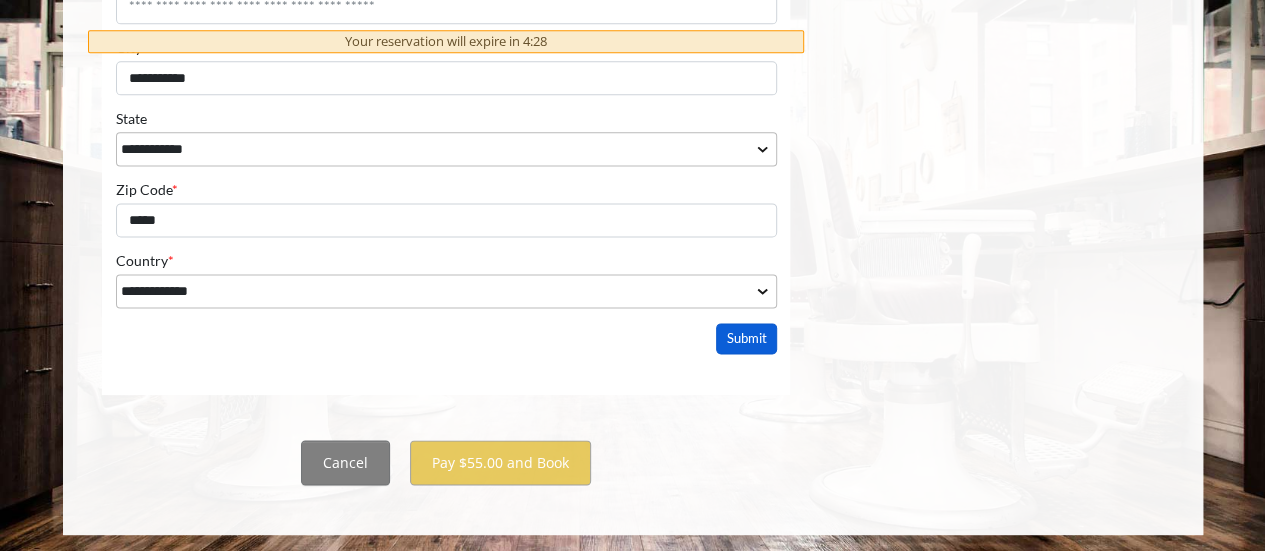 click on "Submit" at bounding box center (746, 338) 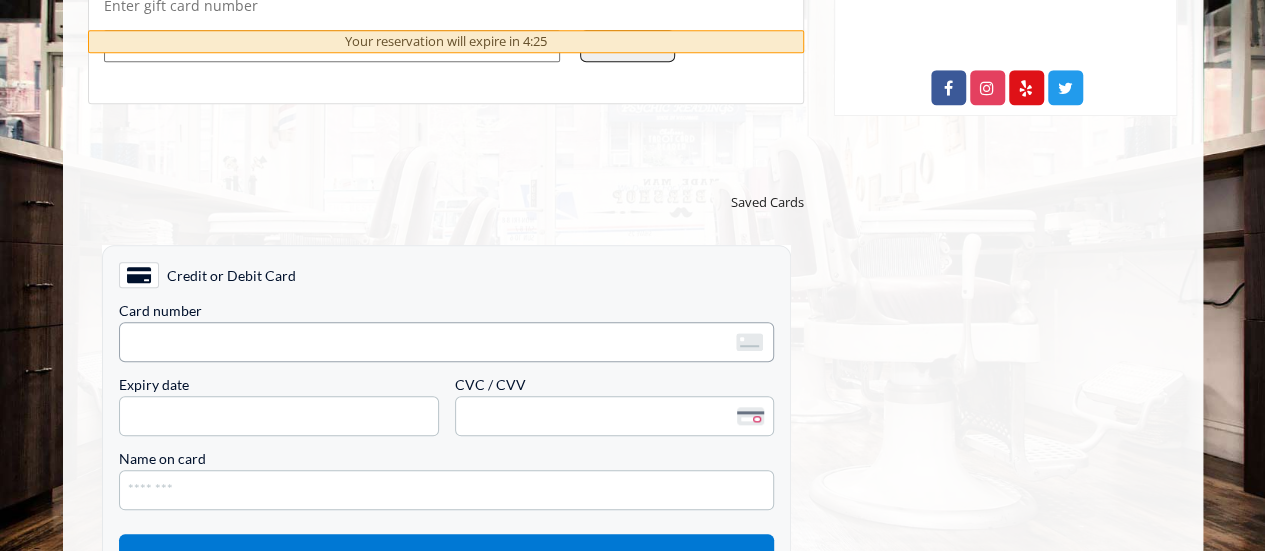 scroll, scrollTop: 882, scrollLeft: 0, axis: vertical 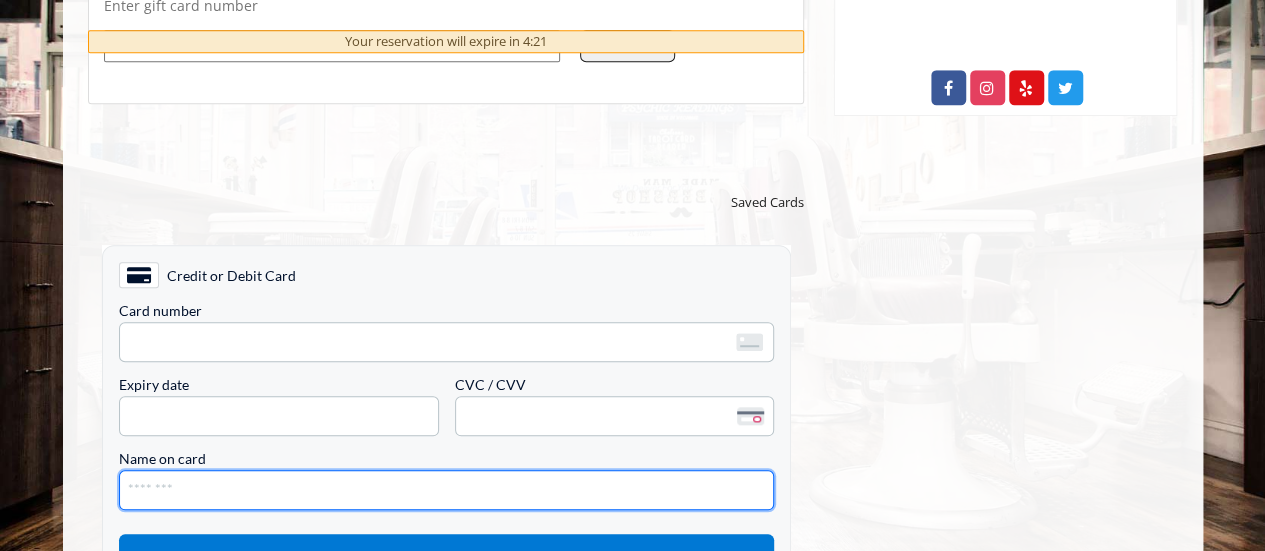 type on "**********" 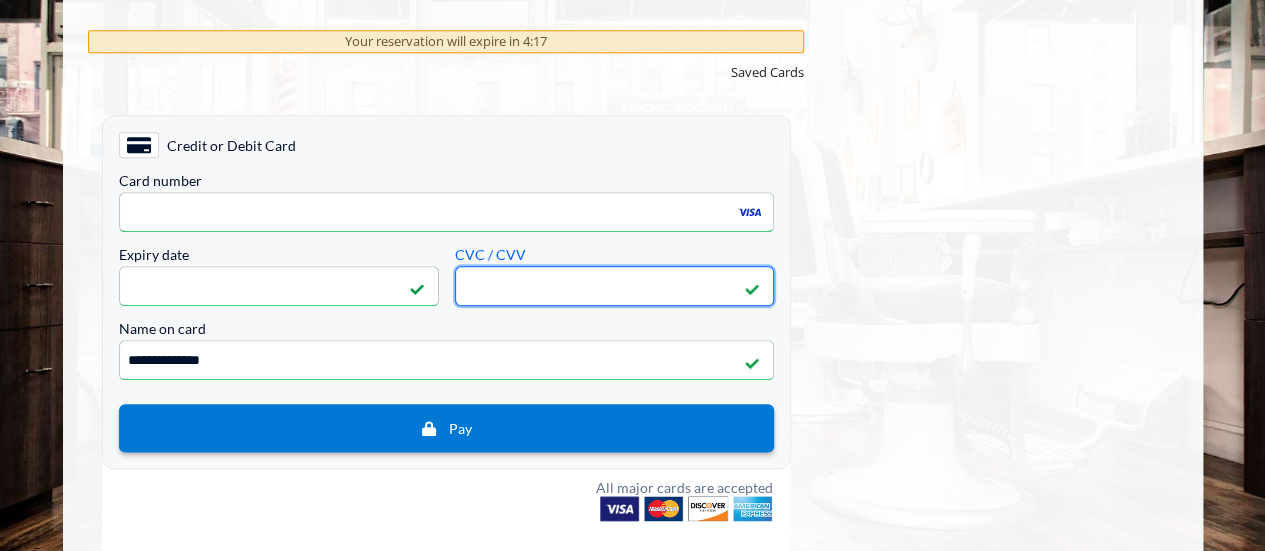scroll, scrollTop: 1082, scrollLeft: 0, axis: vertical 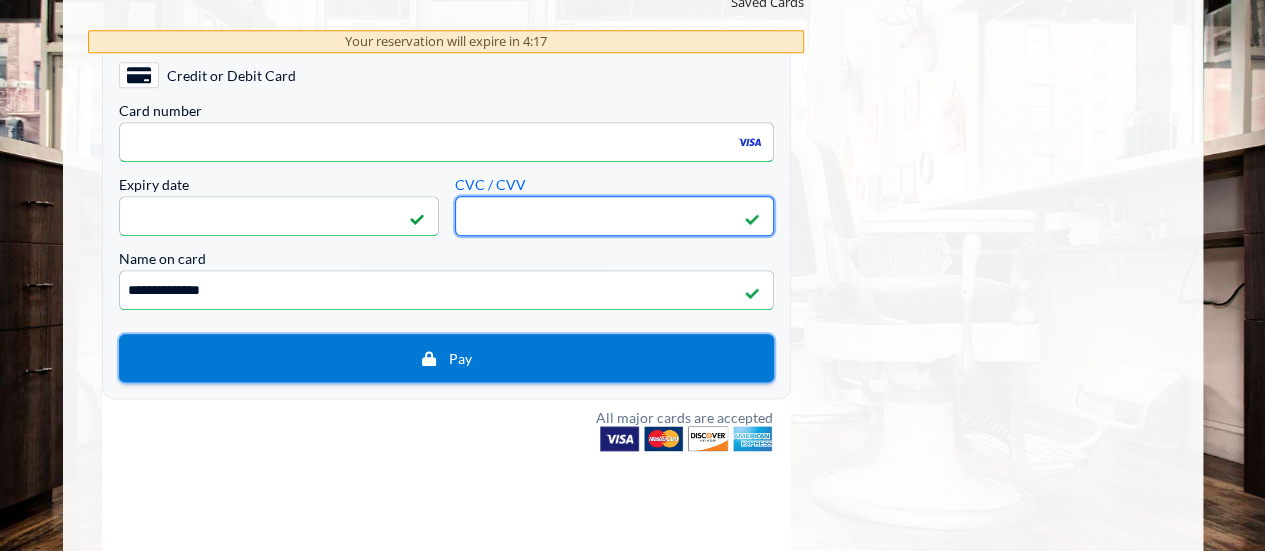 click on "Pay" at bounding box center (445, 358) 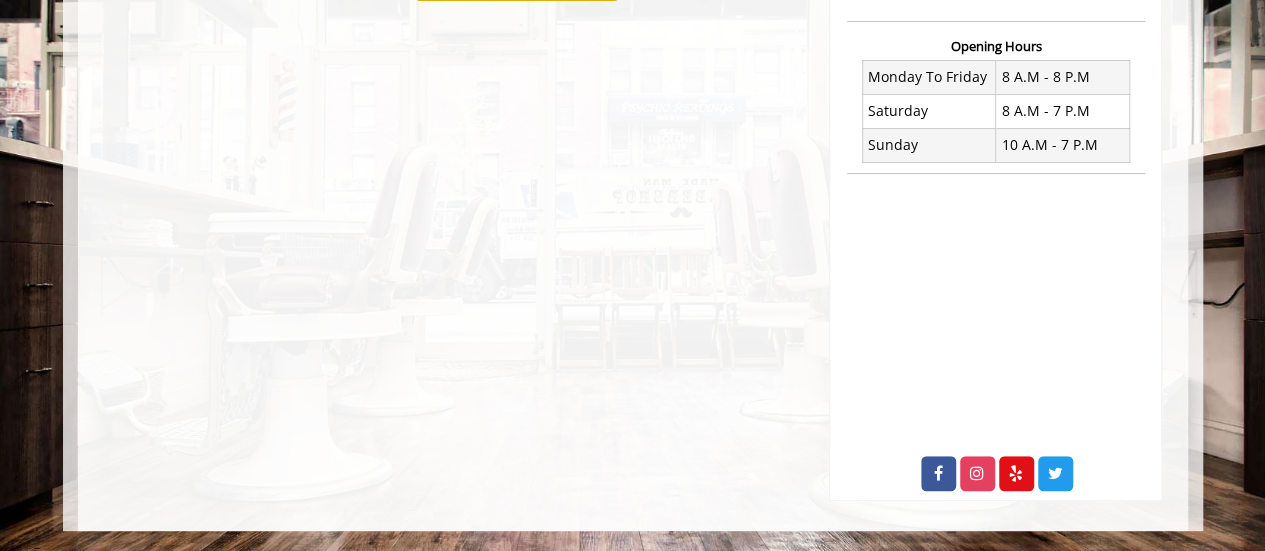 scroll, scrollTop: 0, scrollLeft: 0, axis: both 